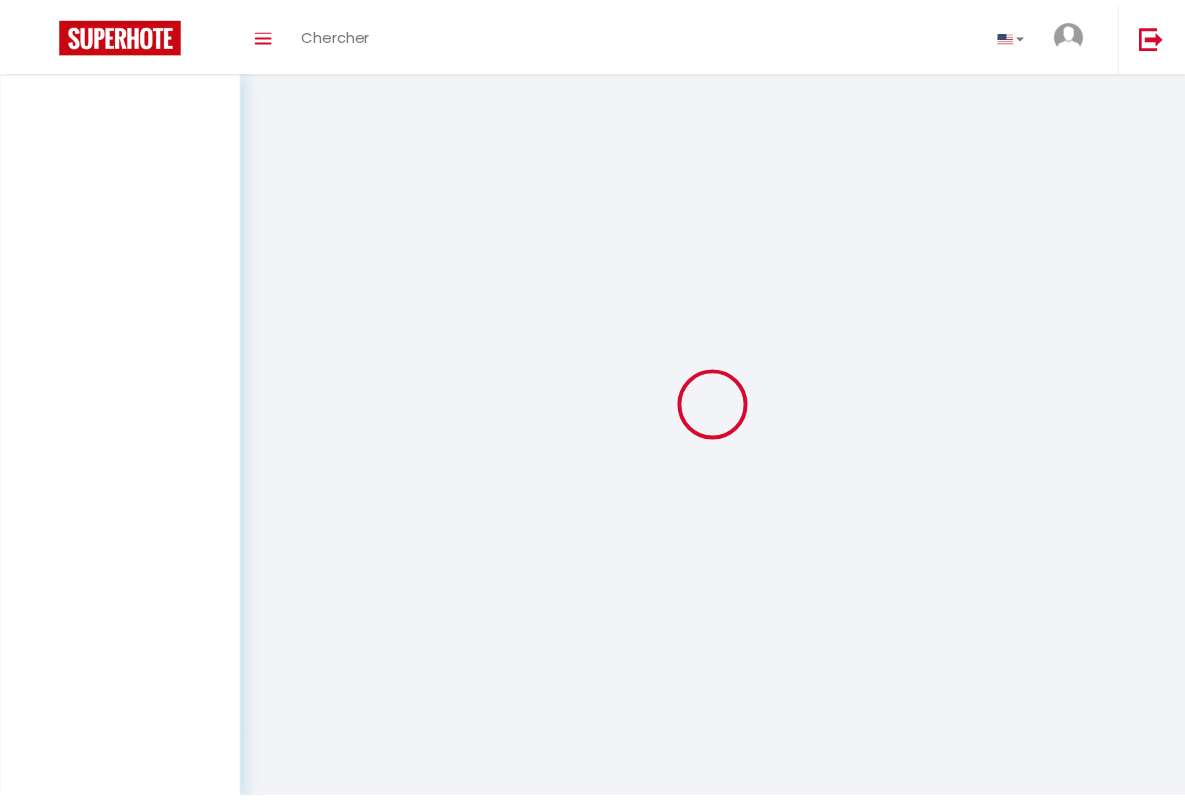 scroll, scrollTop: 0, scrollLeft: 0, axis: both 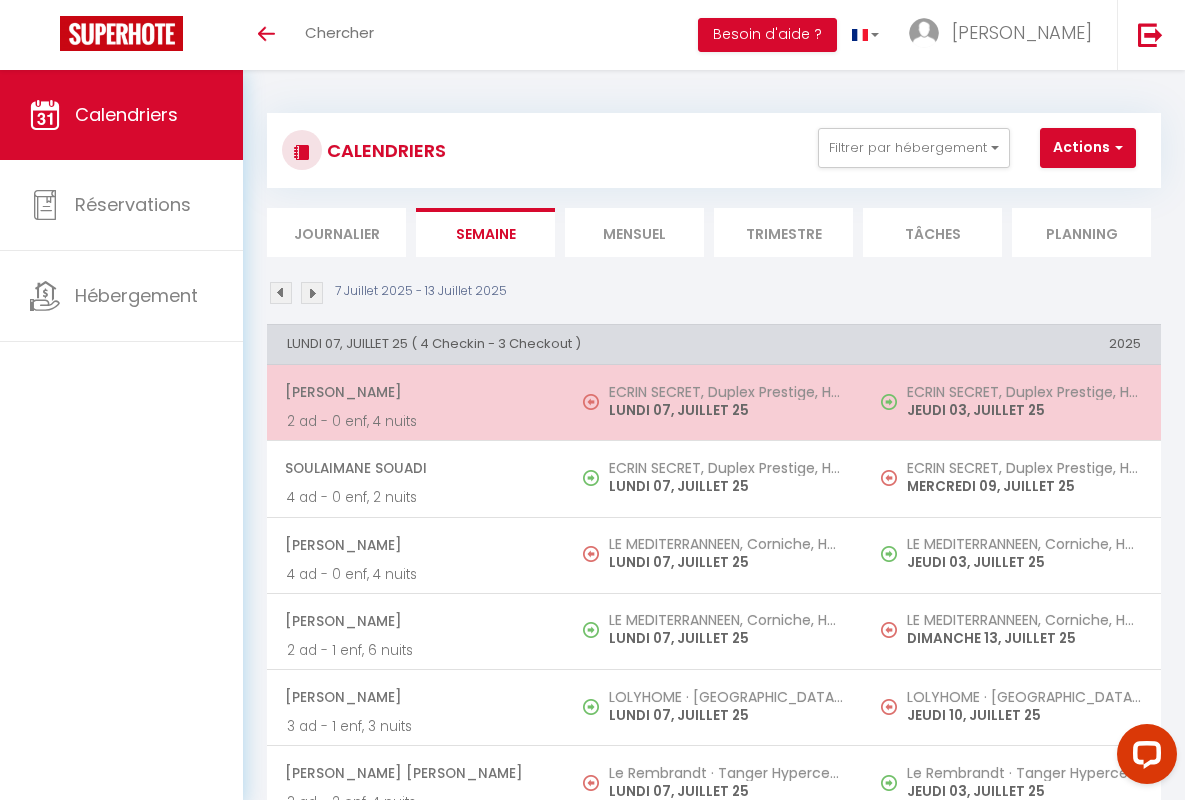 click on "[PERSON_NAME]" at bounding box center [415, 392] 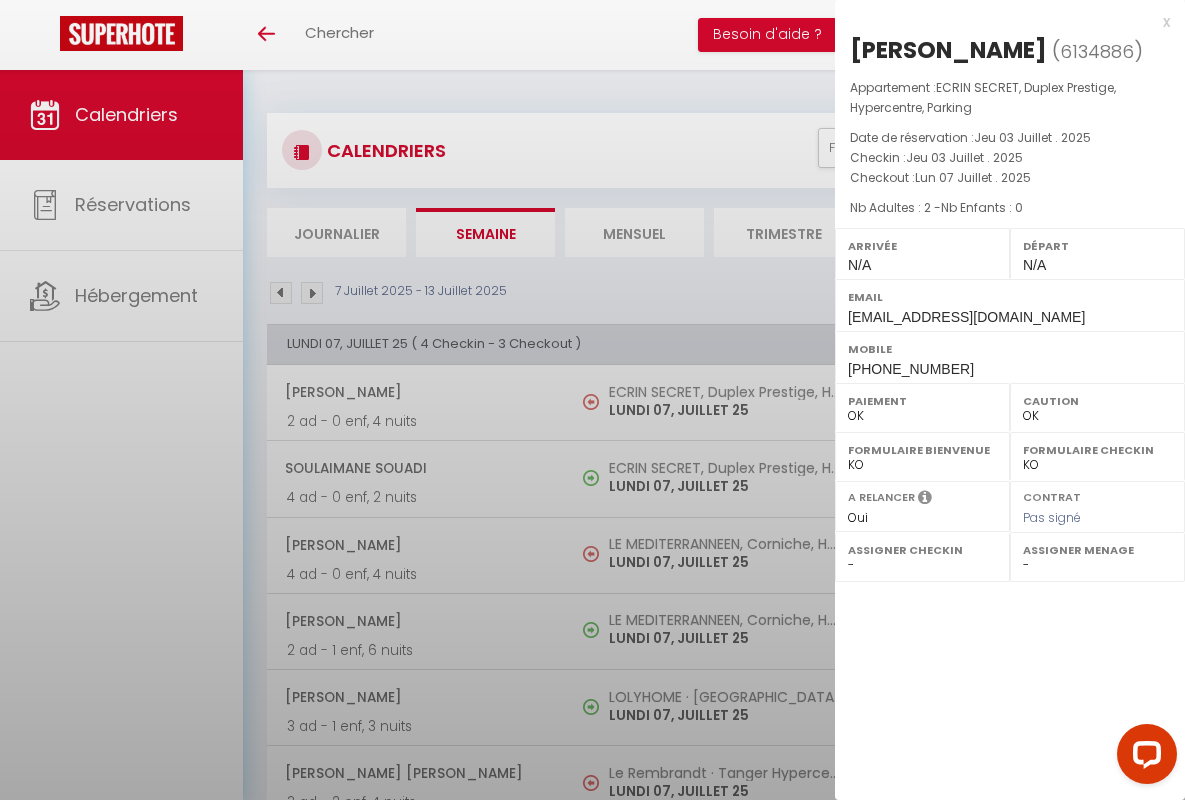 click on "x" at bounding box center [1002, 22] 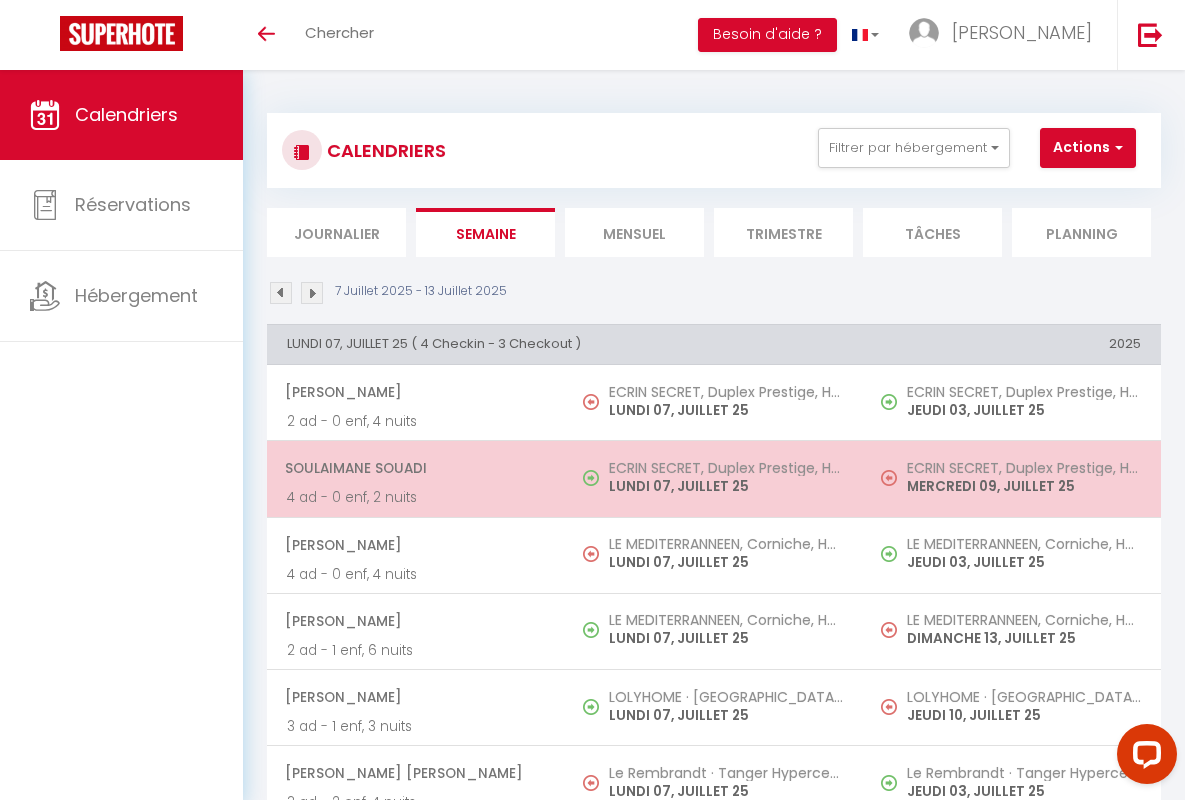 click on "Soulaimane Souadi" at bounding box center [415, 468] 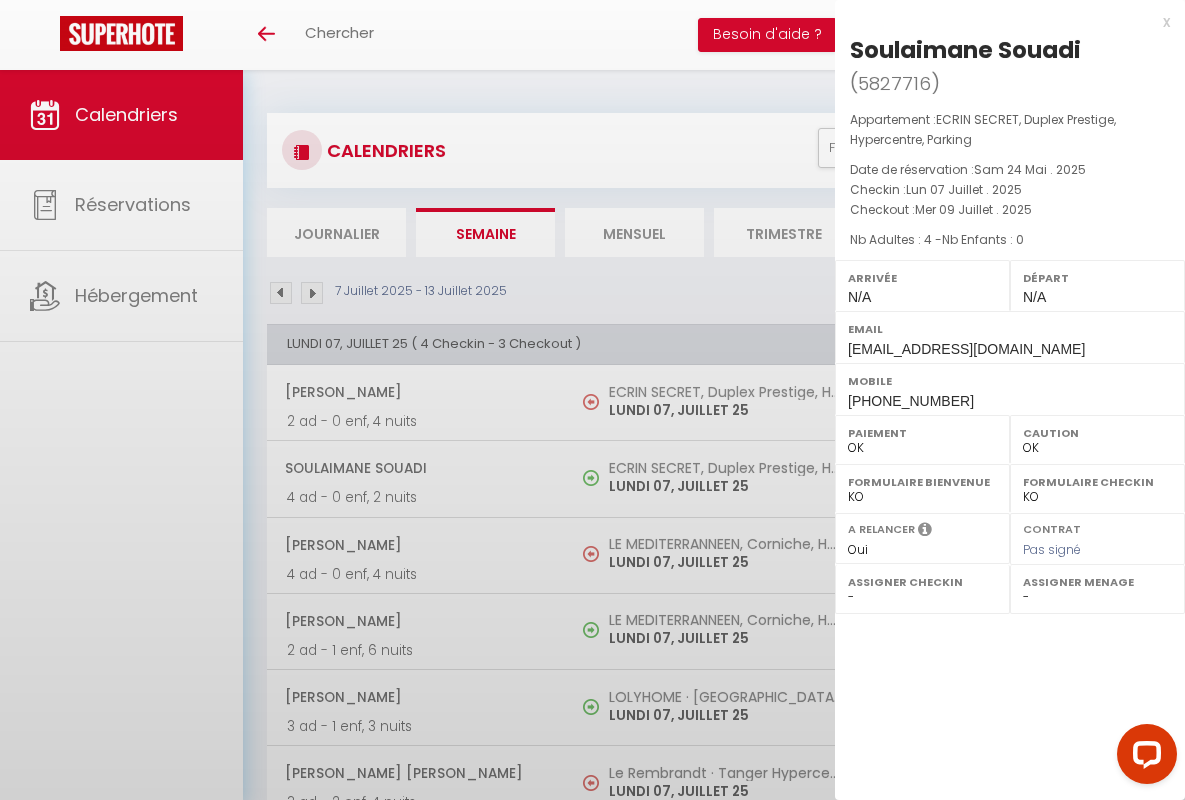 click on "x" at bounding box center [1002, 22] 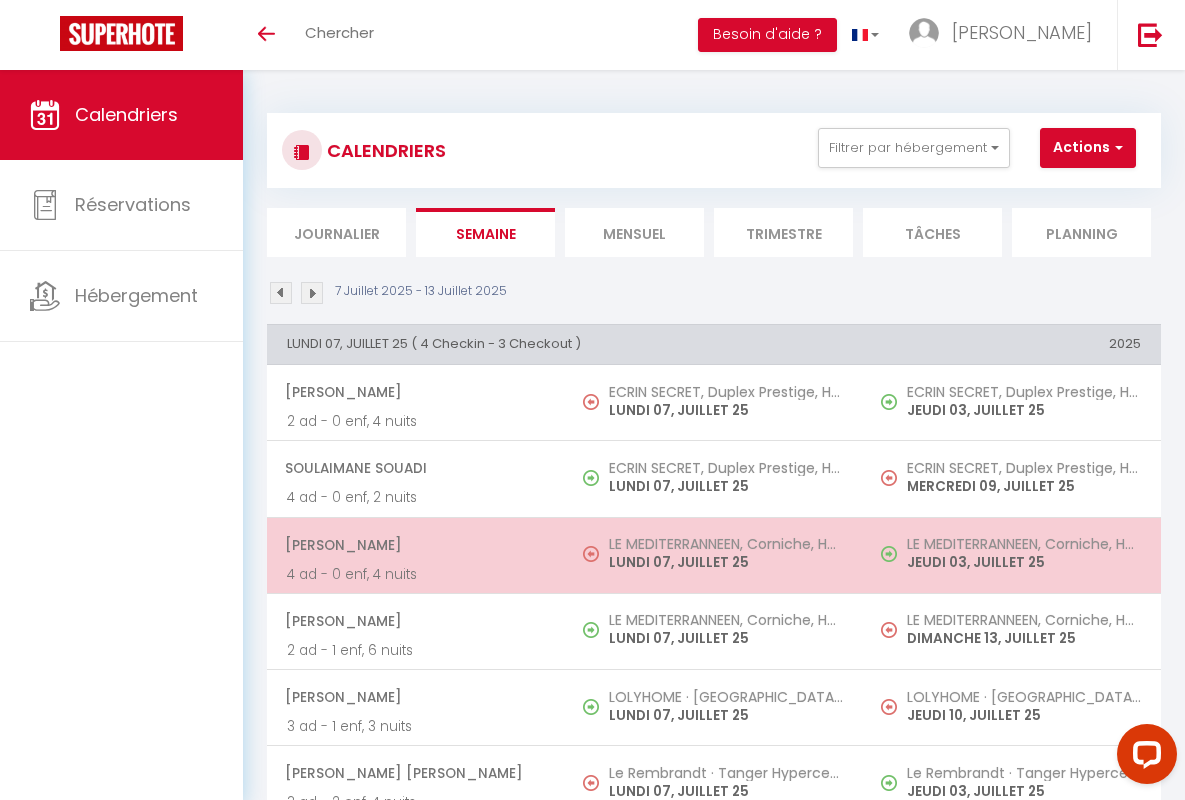 click on "[PERSON_NAME]" at bounding box center [415, 545] 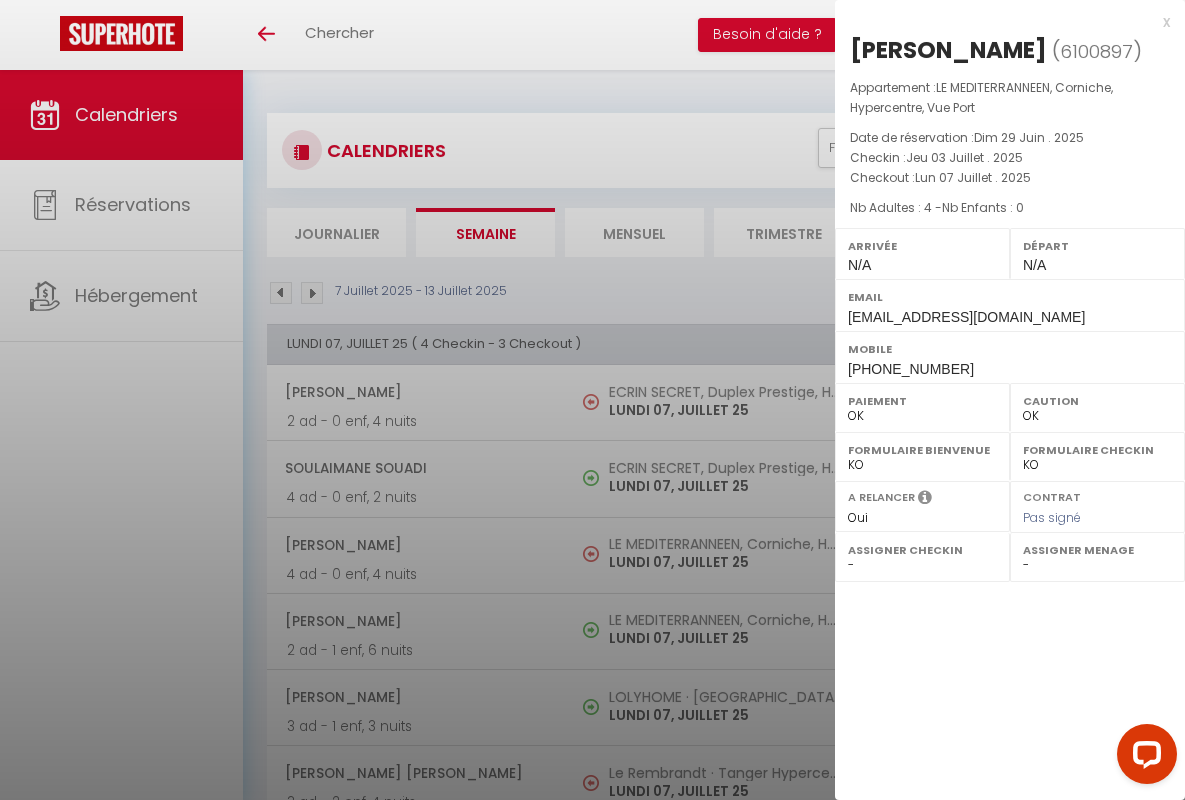 click on "x" at bounding box center [1002, 22] 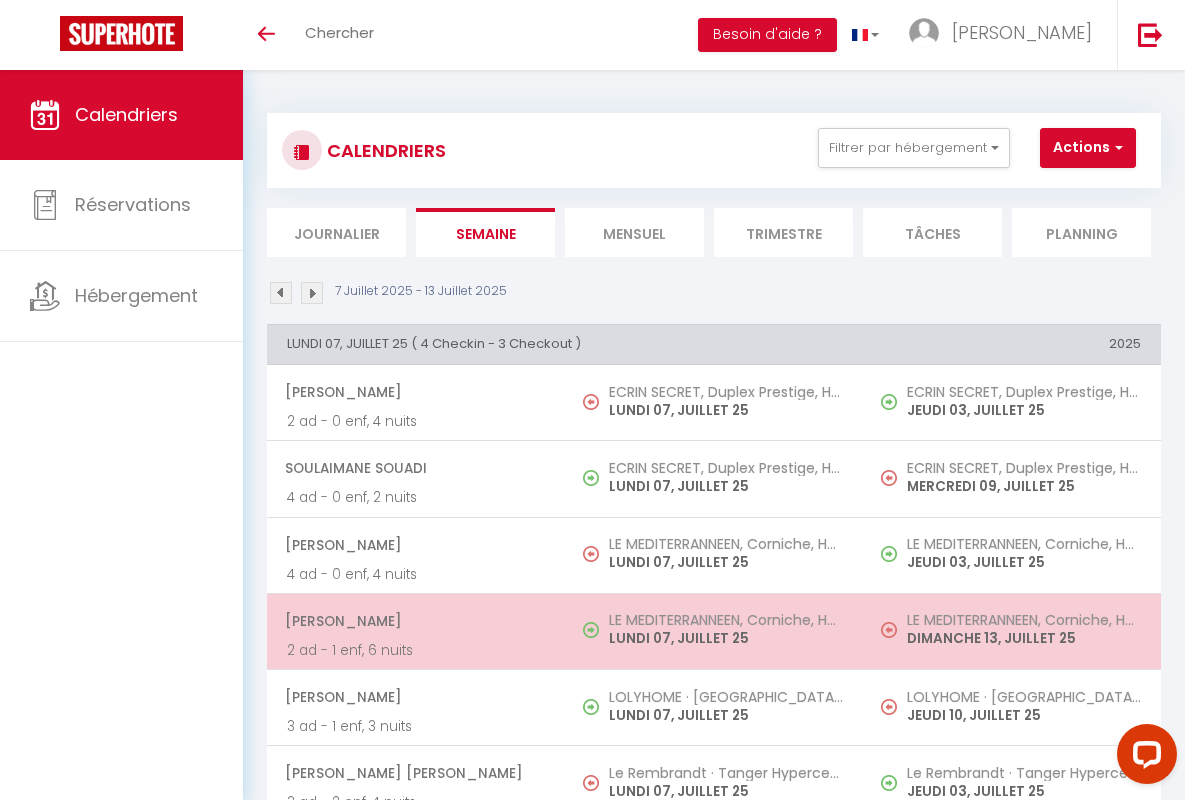 click on "[PERSON_NAME]" at bounding box center (415, 621) 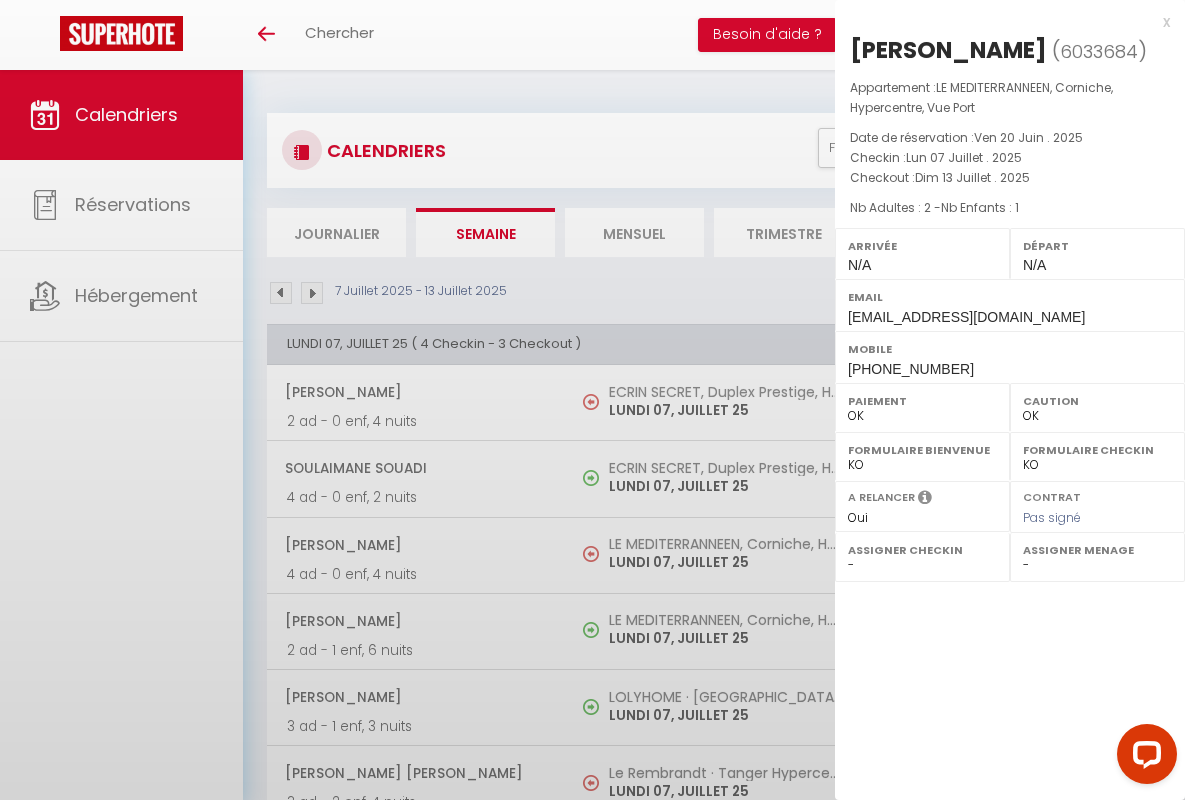 click on "x" at bounding box center [1002, 22] 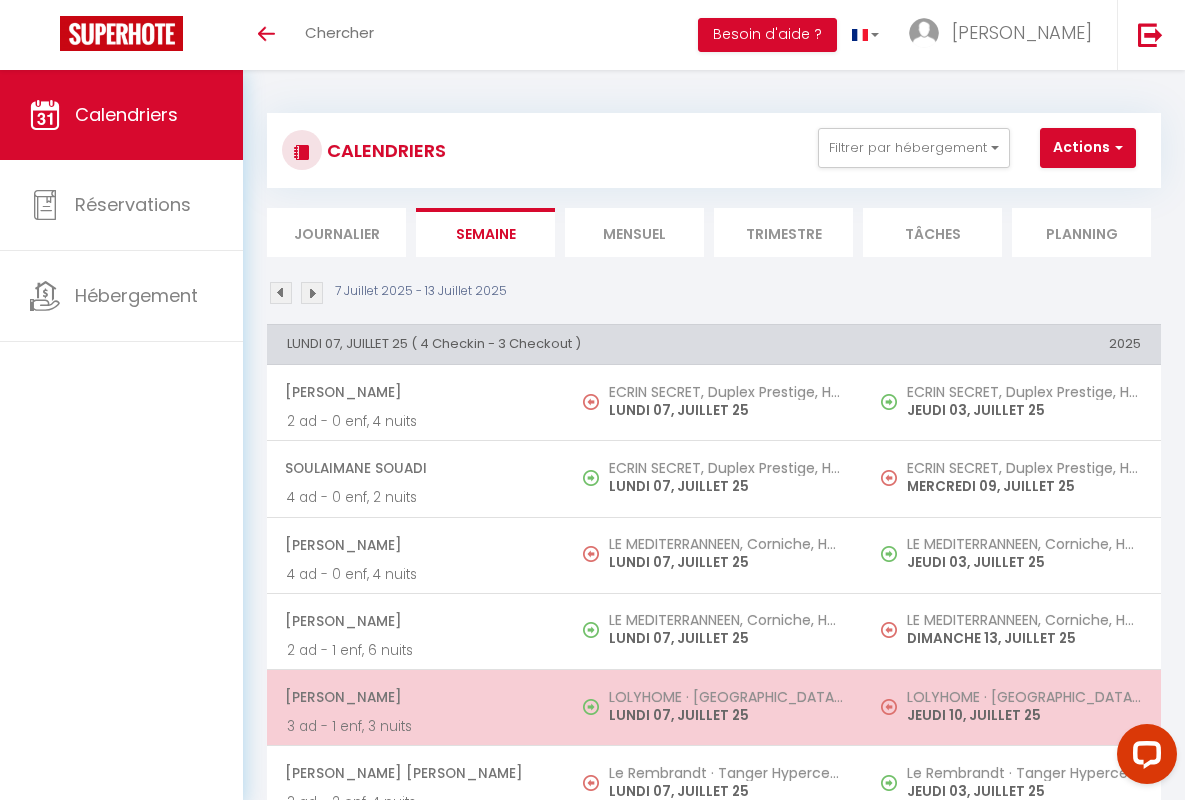 click on "[PERSON_NAME]" at bounding box center (415, 697) 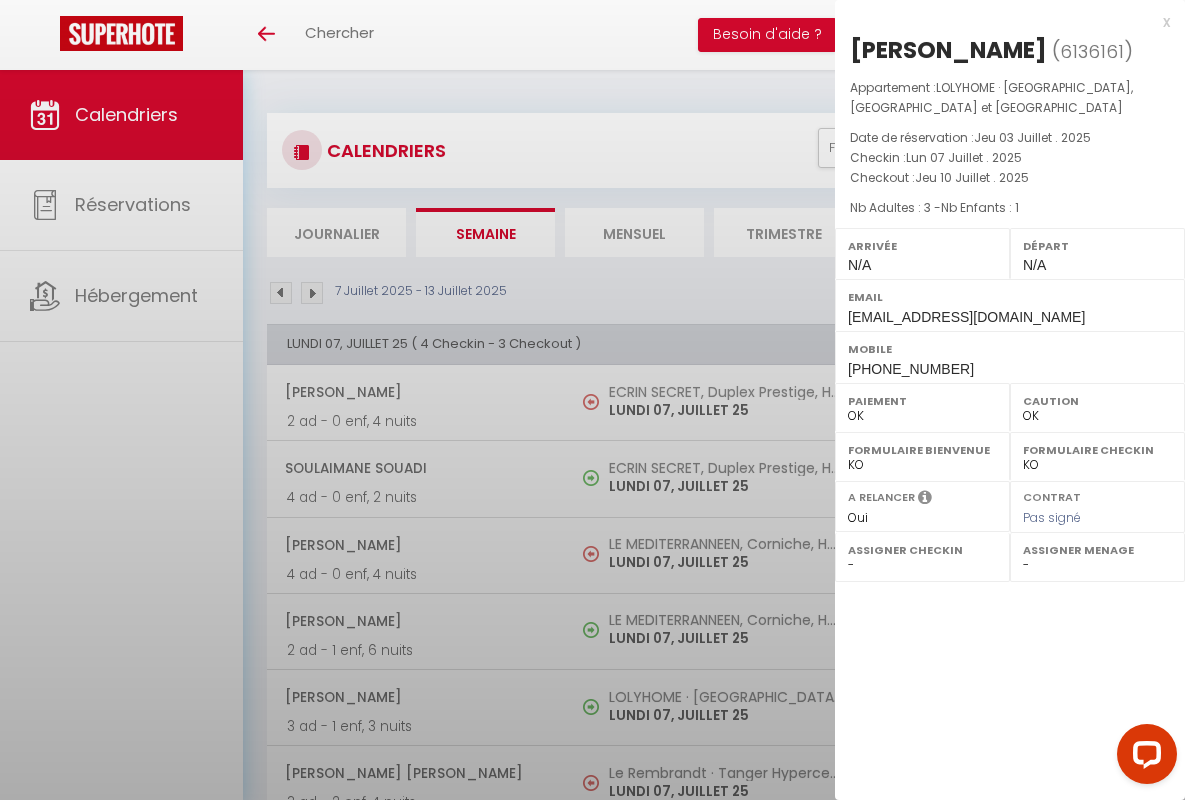 click on "x" at bounding box center [1002, 22] 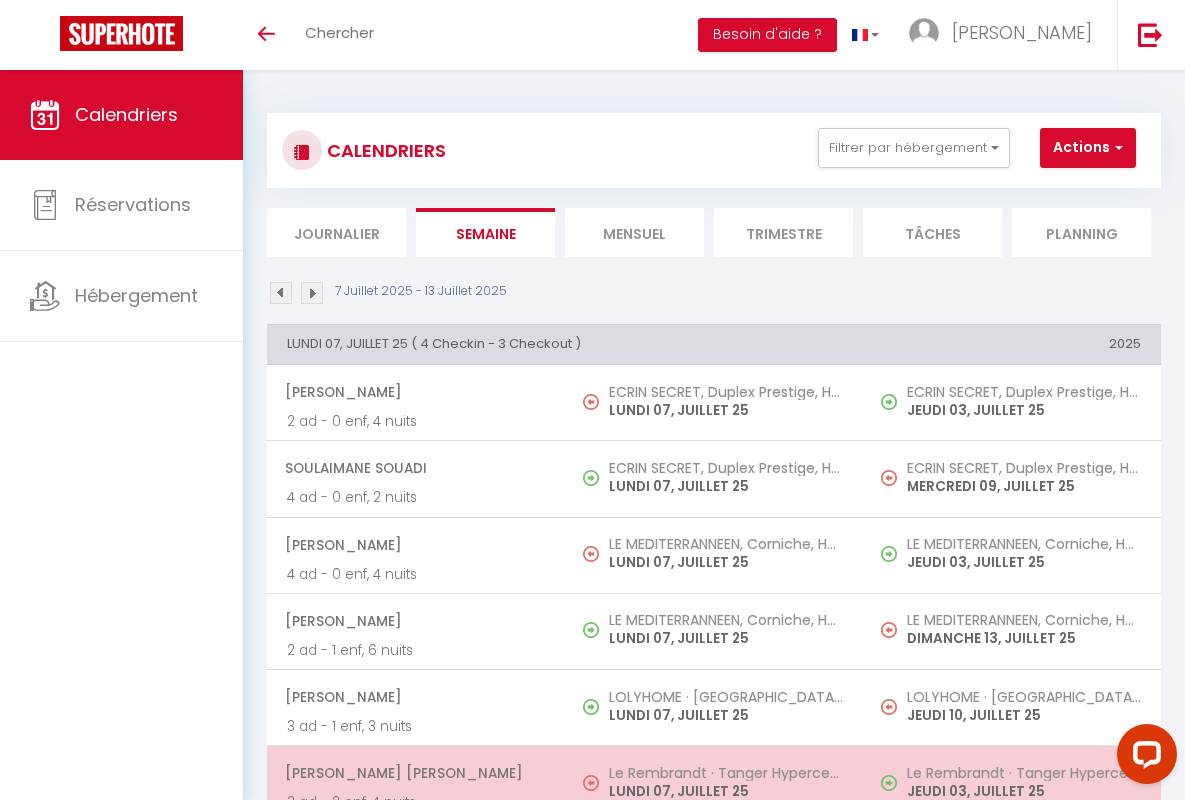 click on "[PERSON_NAME] [PERSON_NAME]" at bounding box center [415, 773] 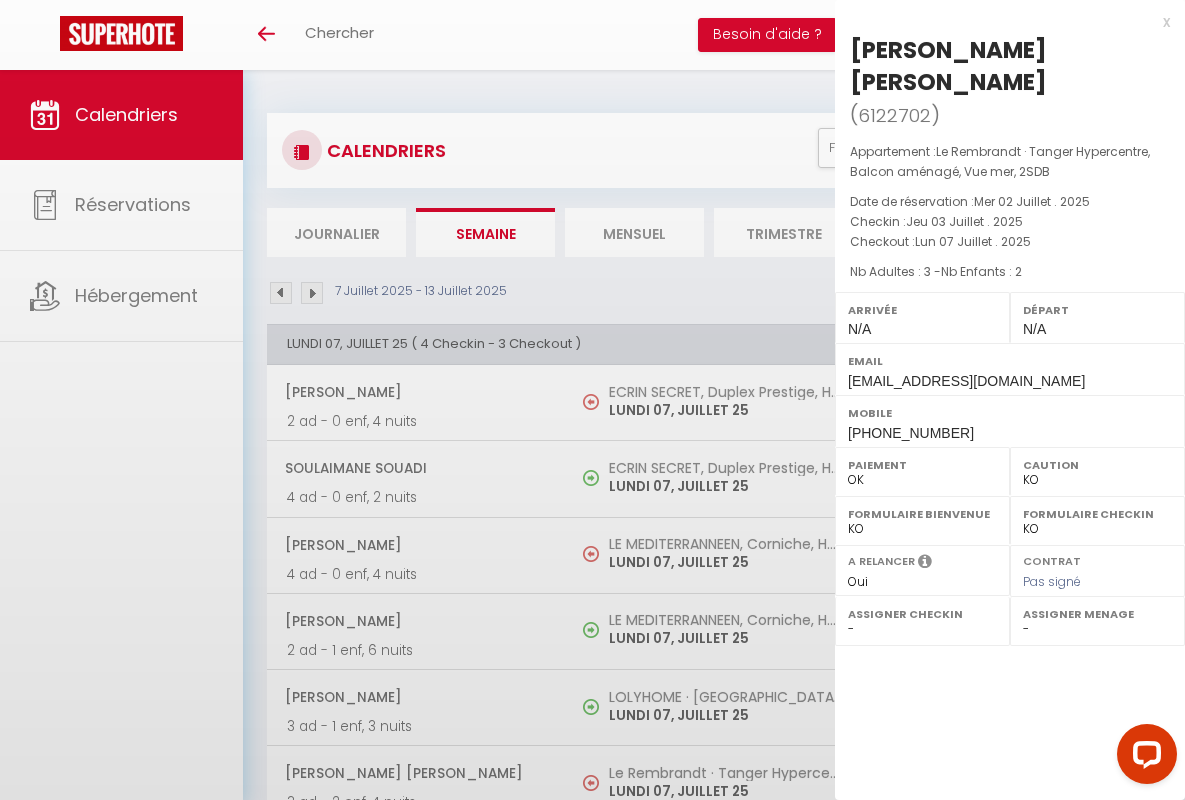 click on "x" at bounding box center (1002, 22) 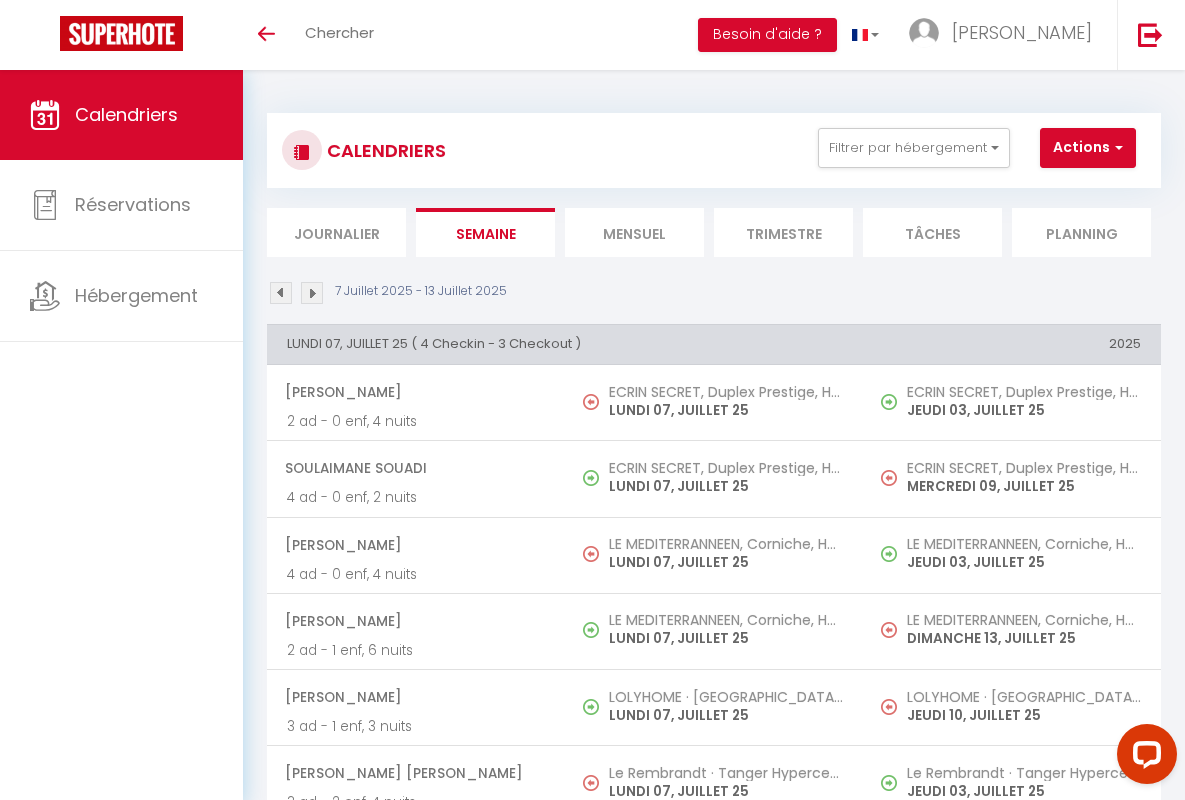 scroll, scrollTop: 449, scrollLeft: 0, axis: vertical 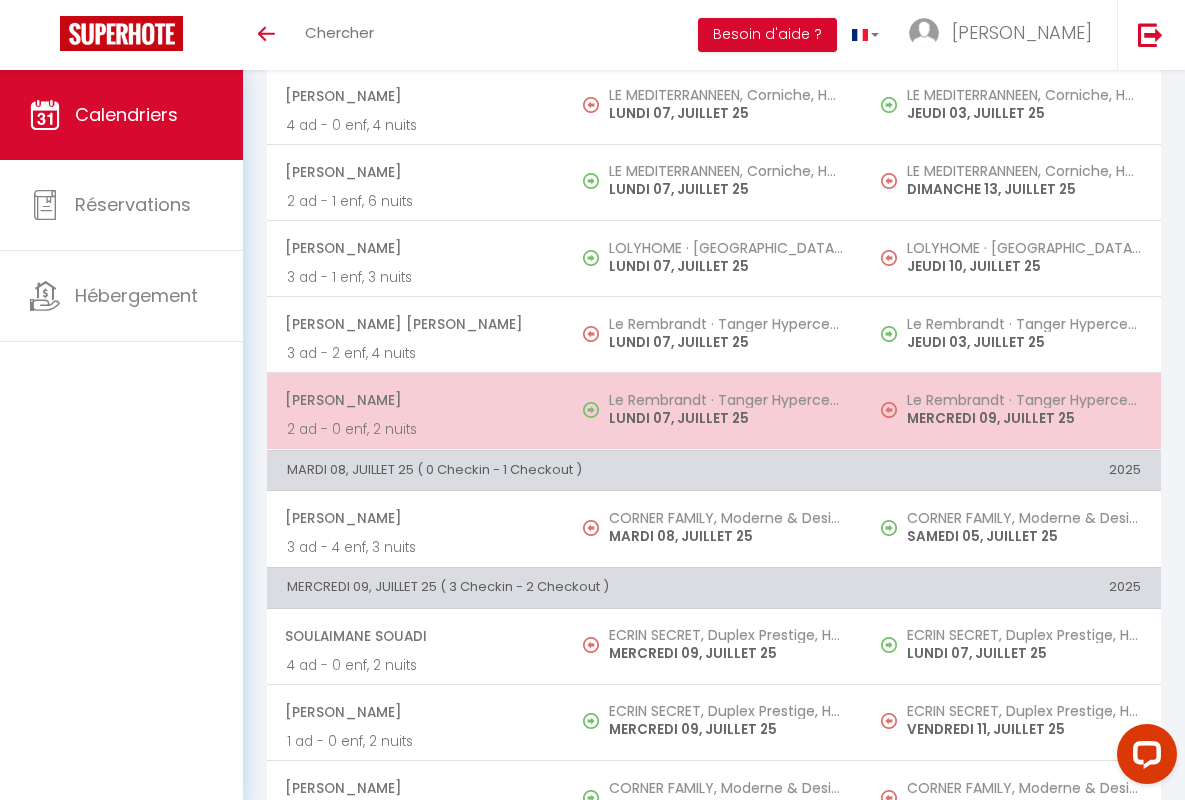 click on "[PERSON_NAME]" at bounding box center (415, 400) 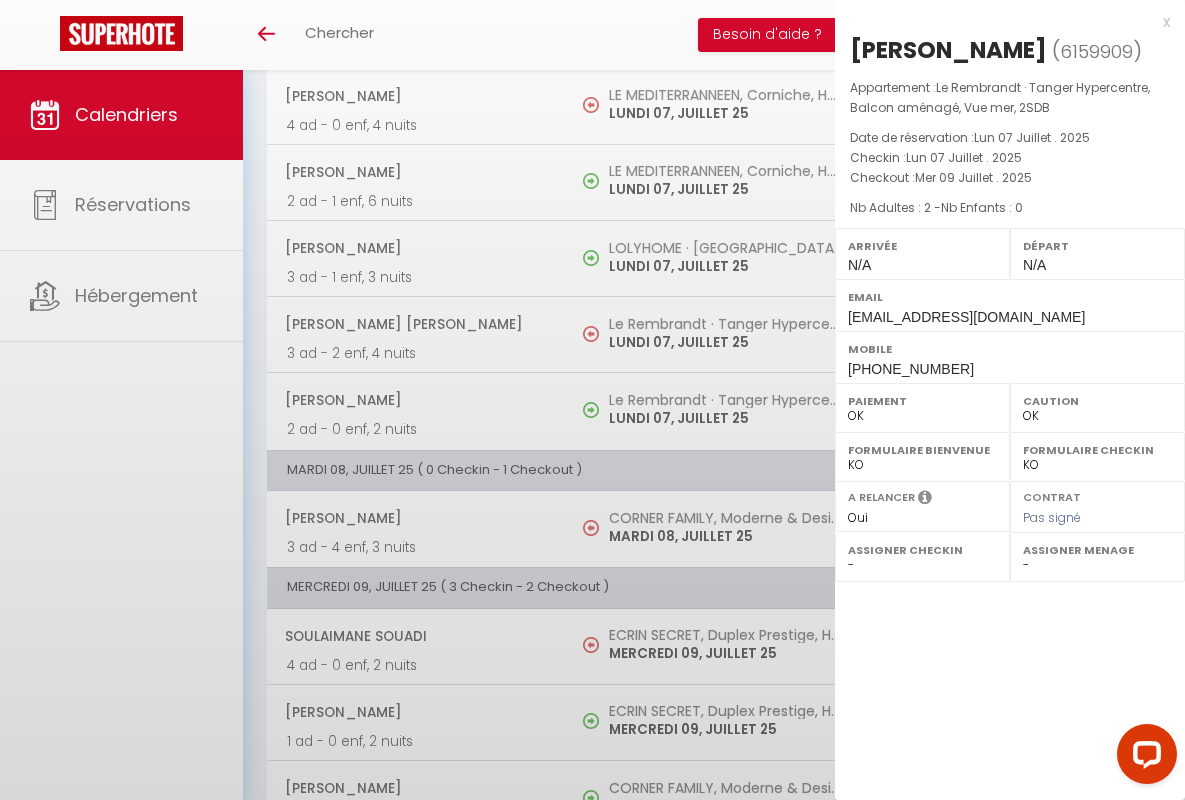 click on "x" at bounding box center (1002, 22) 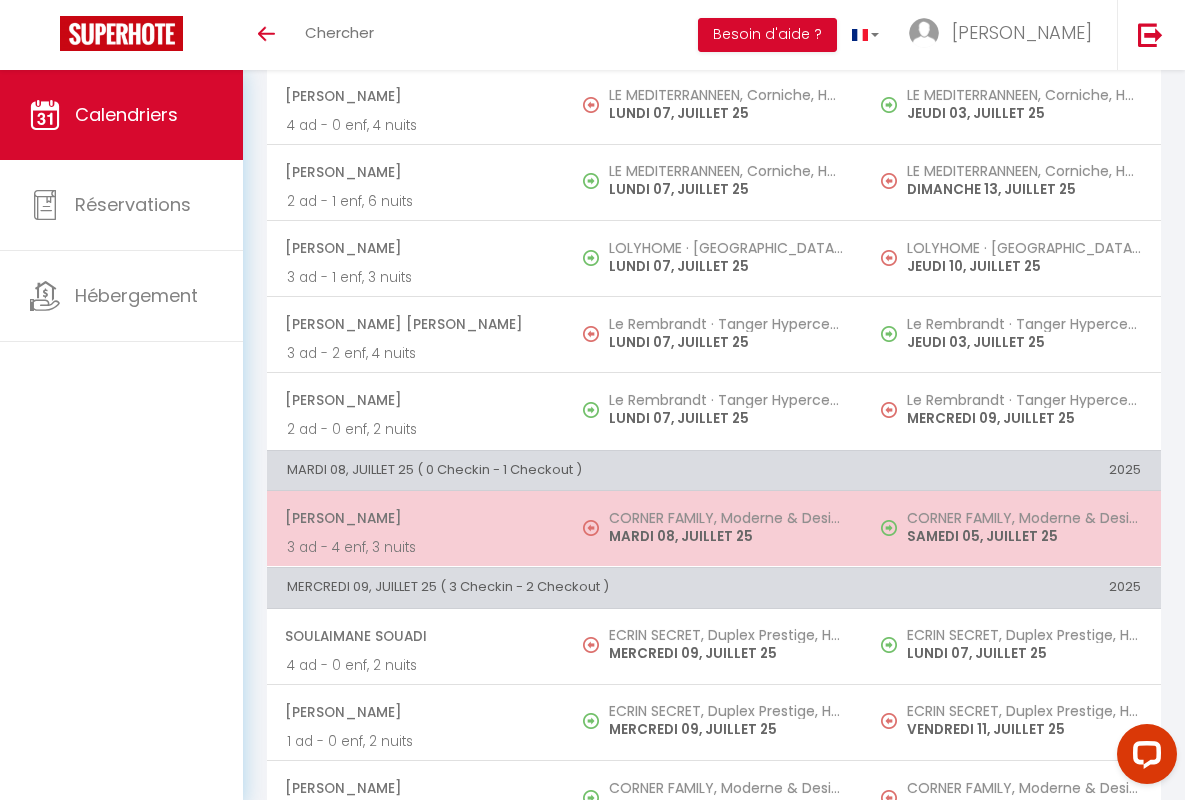 click on "[PERSON_NAME]" at bounding box center [415, 518] 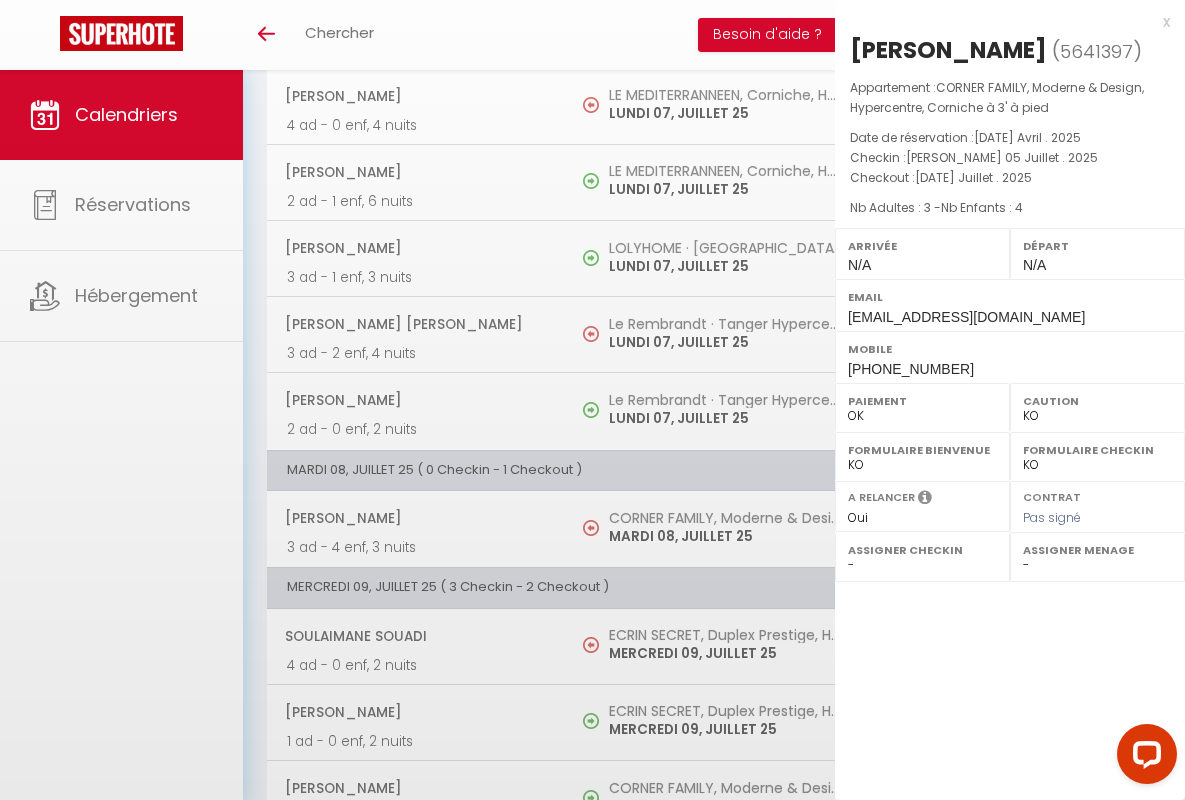 click on "x" at bounding box center [1002, 22] 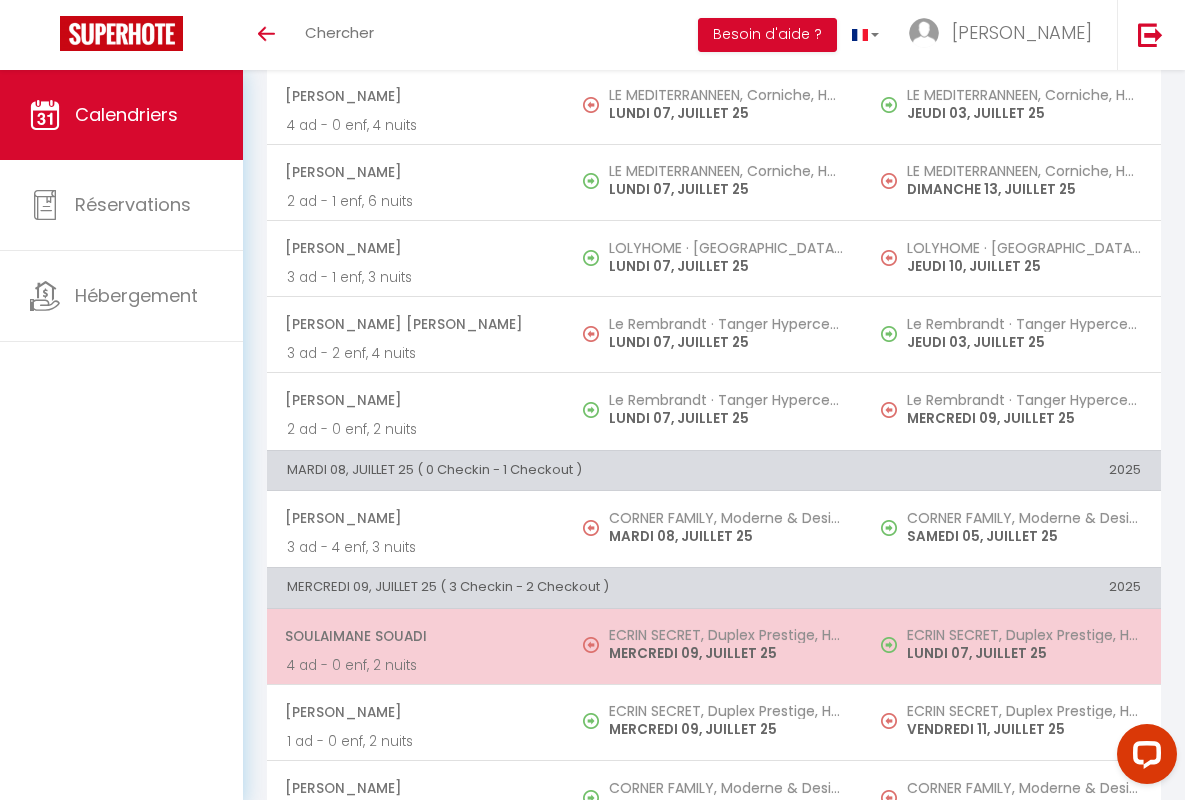 click on "Soulaimane Souadi" at bounding box center (415, 636) 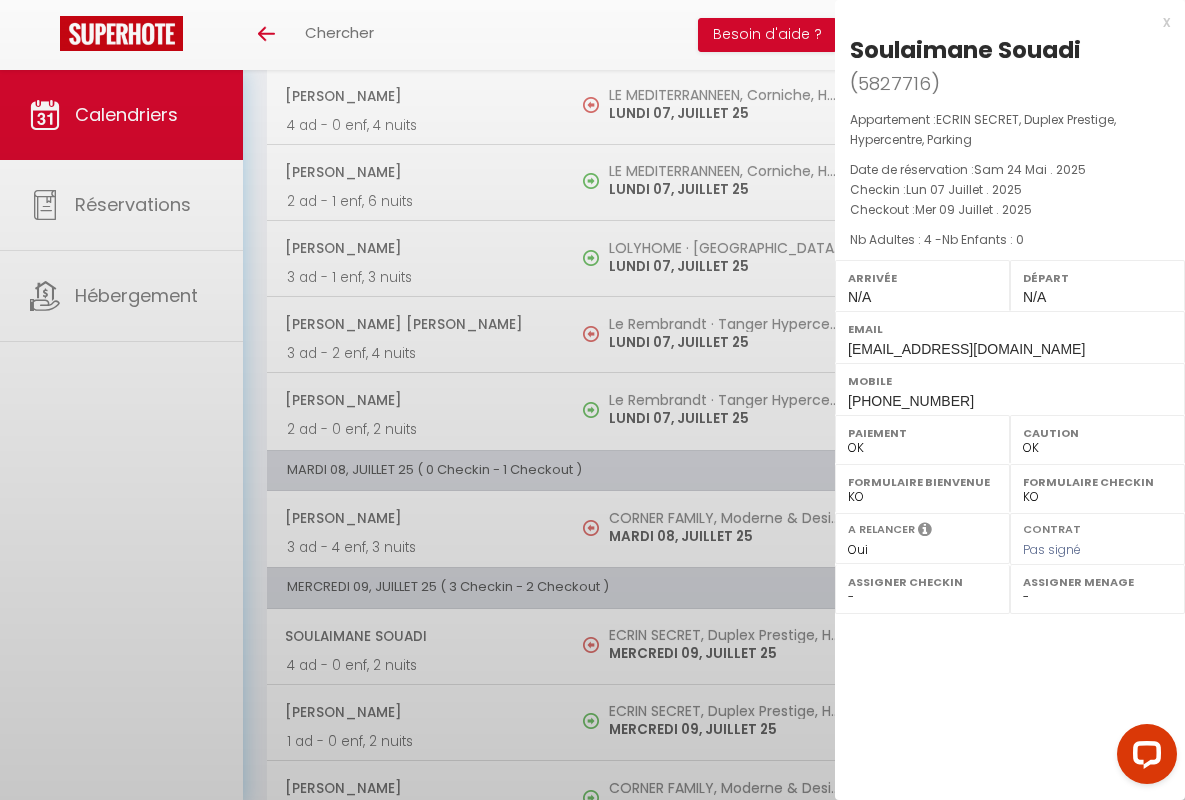click on "x" at bounding box center (1002, 22) 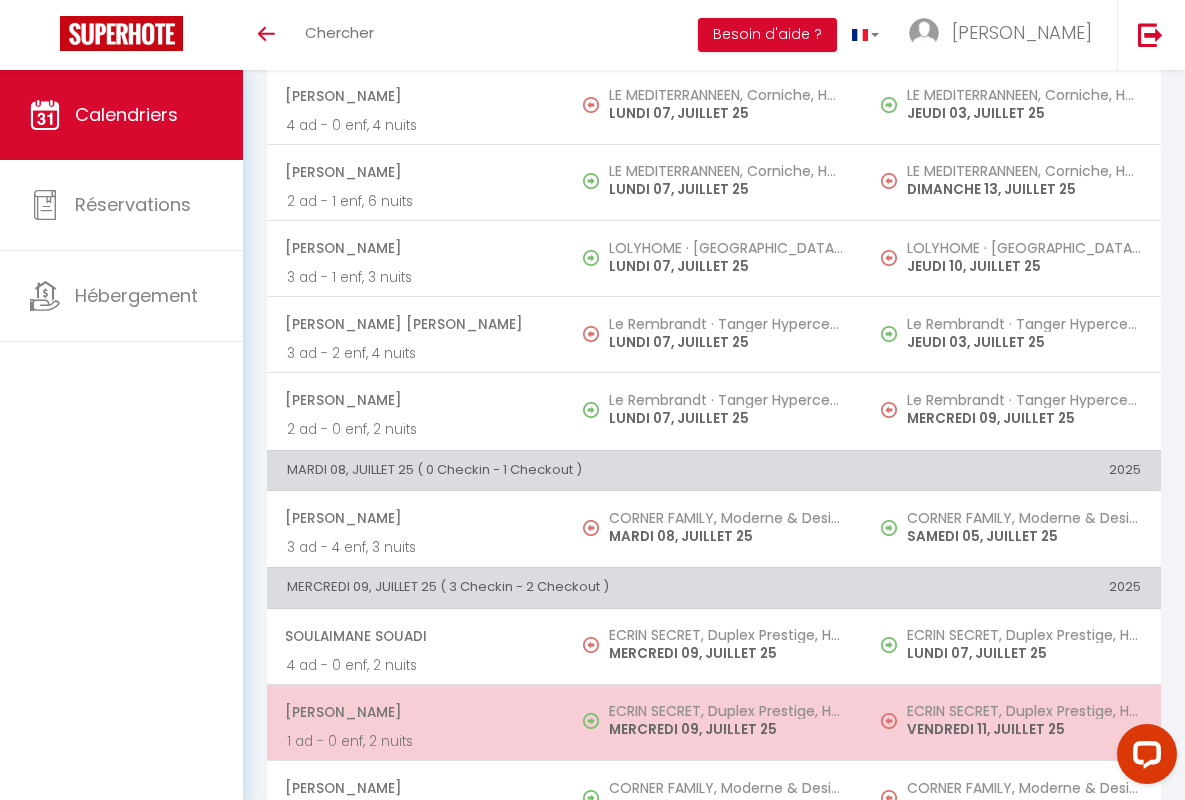 click on "[PERSON_NAME]" at bounding box center (415, 712) 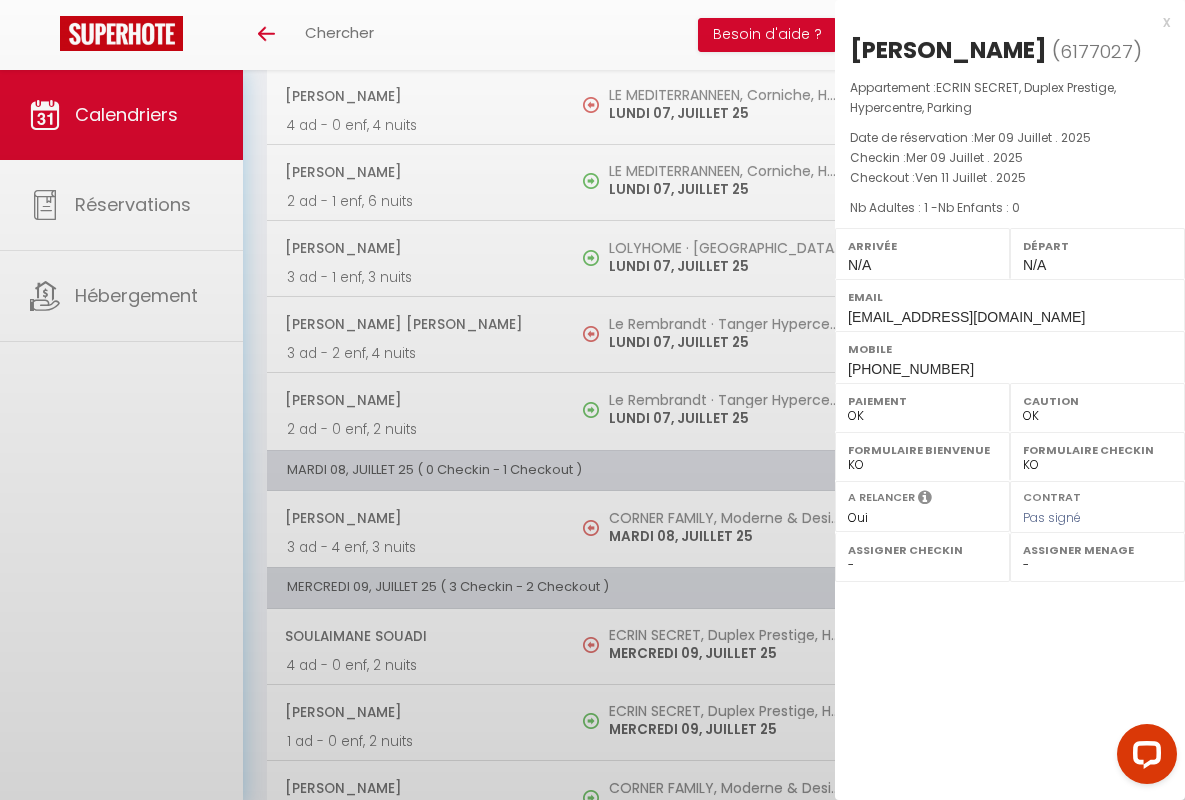 click on "x" at bounding box center [1002, 22] 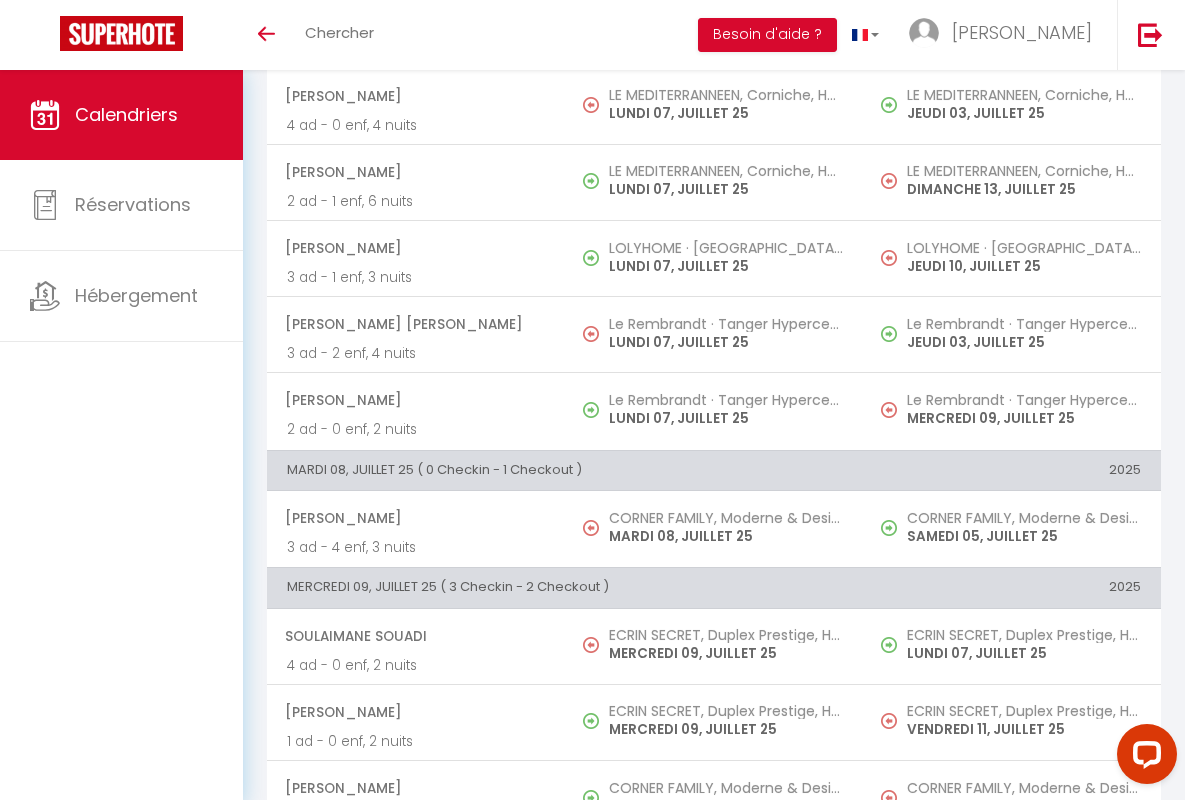 scroll, scrollTop: 456, scrollLeft: 0, axis: vertical 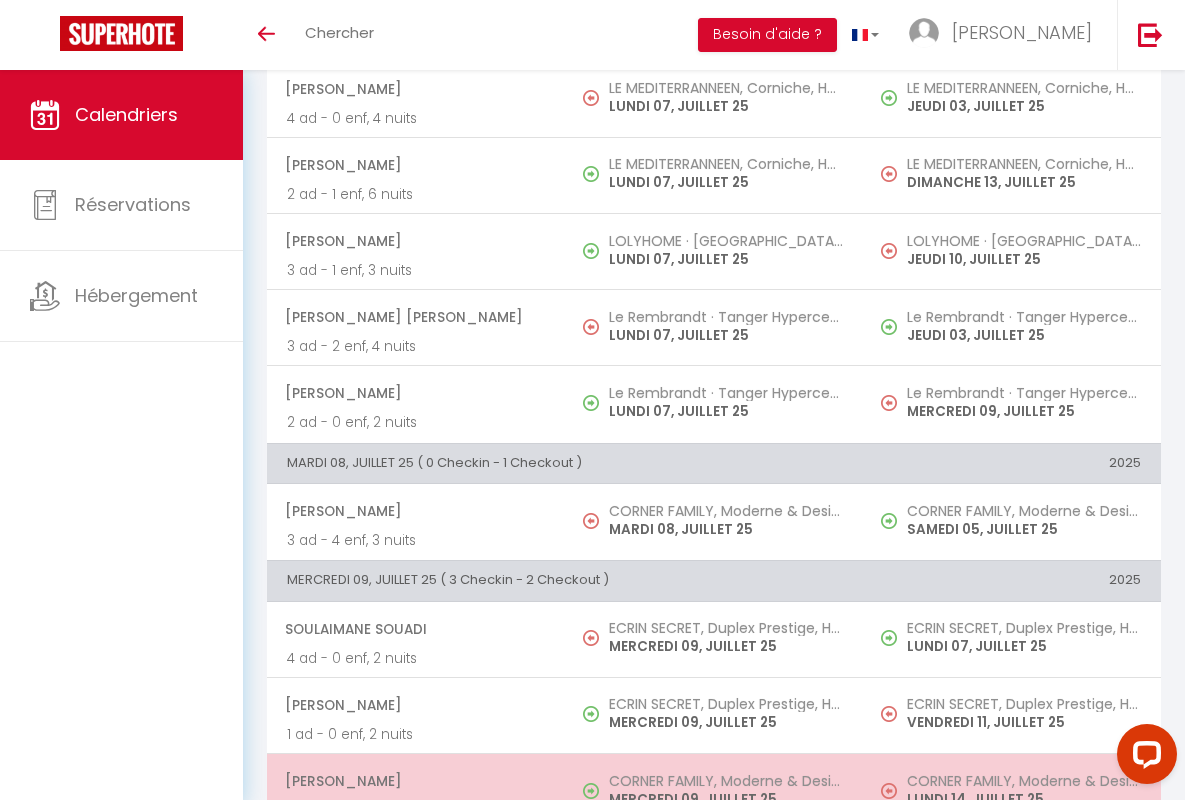 click on "[PERSON_NAME]" at bounding box center (415, 781) 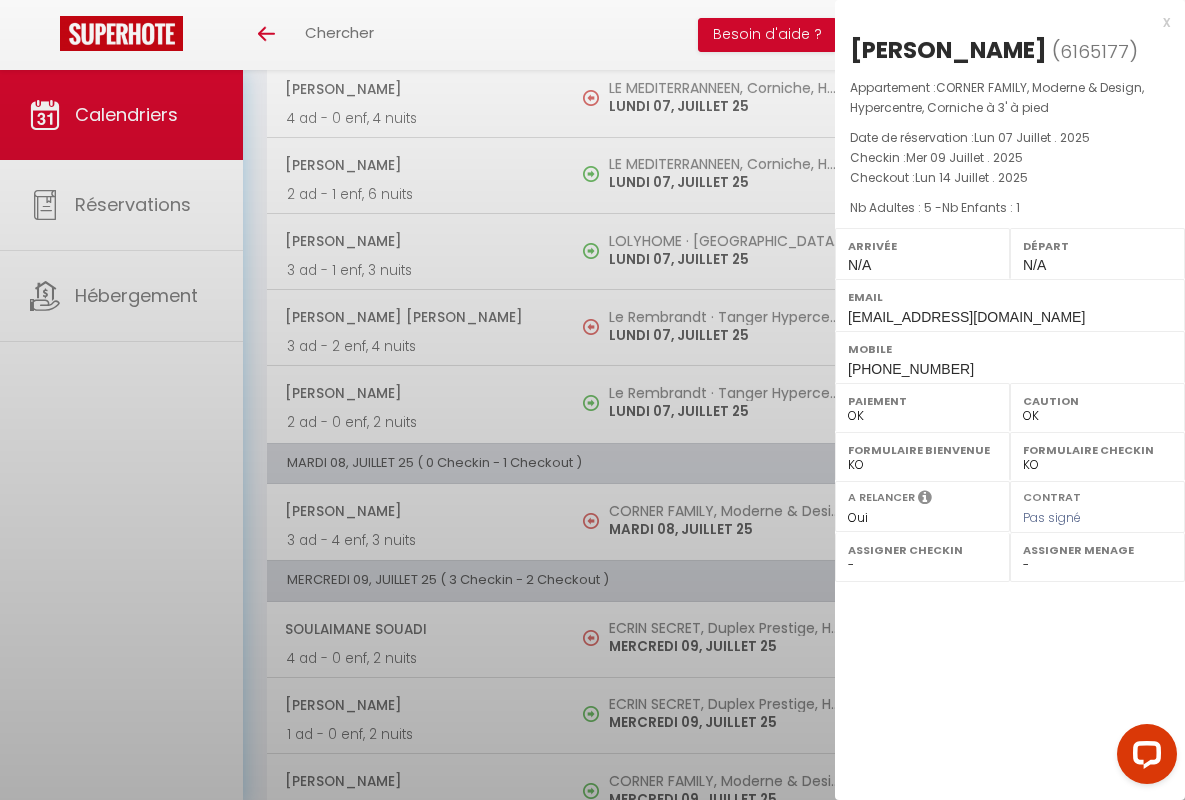 click on "x" at bounding box center (1002, 22) 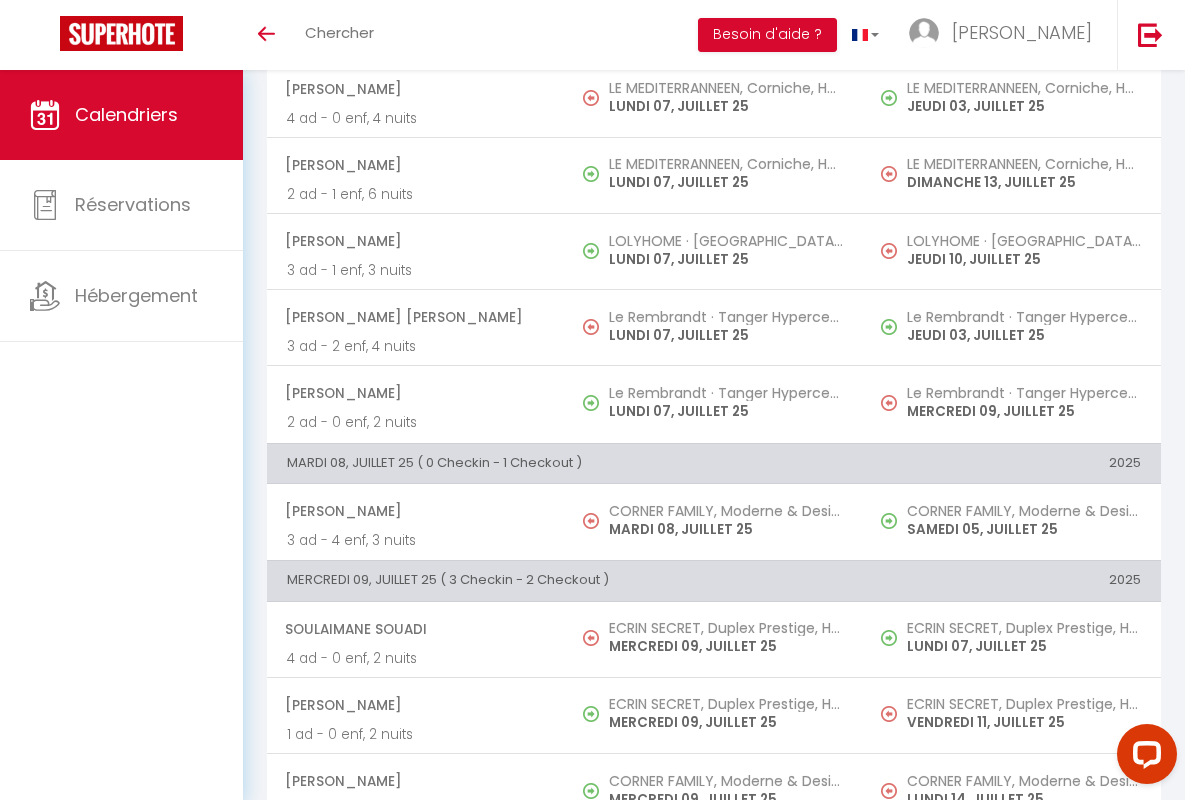 scroll, scrollTop: 913, scrollLeft: 0, axis: vertical 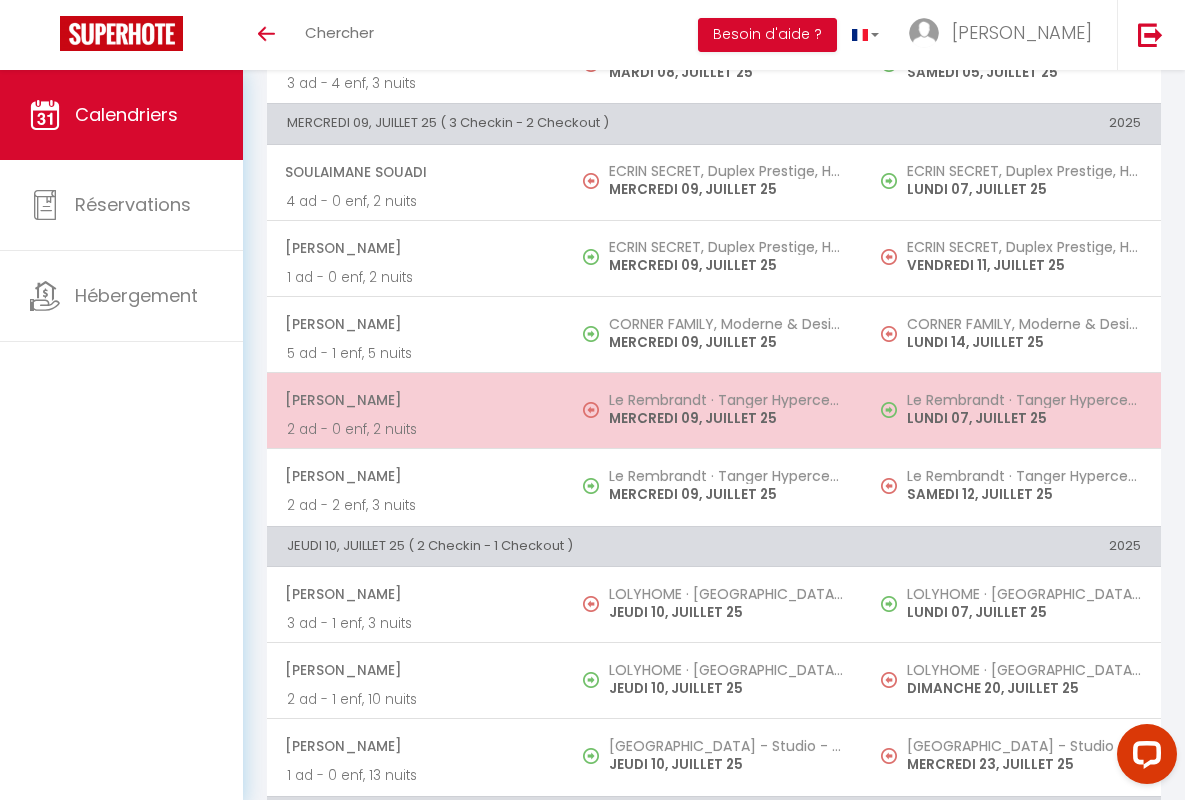 click on "[PERSON_NAME]" at bounding box center (415, 400) 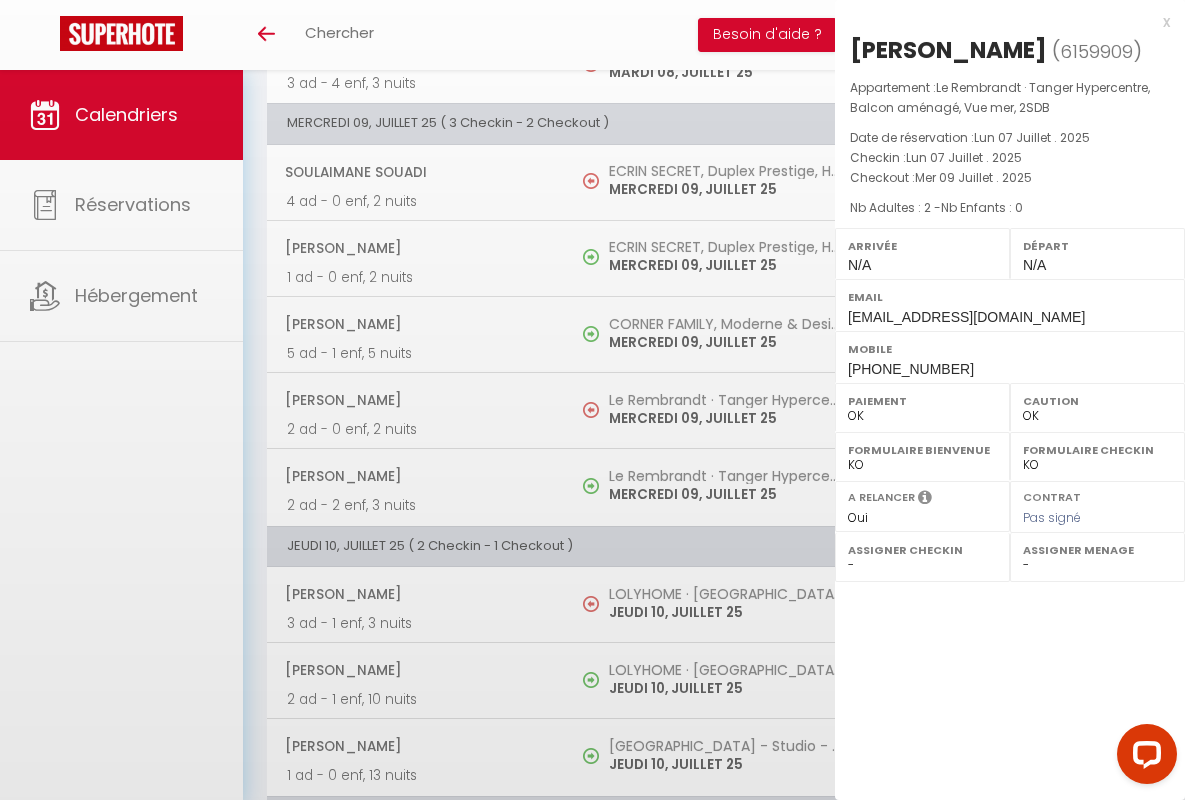 click on "x" at bounding box center (1002, 22) 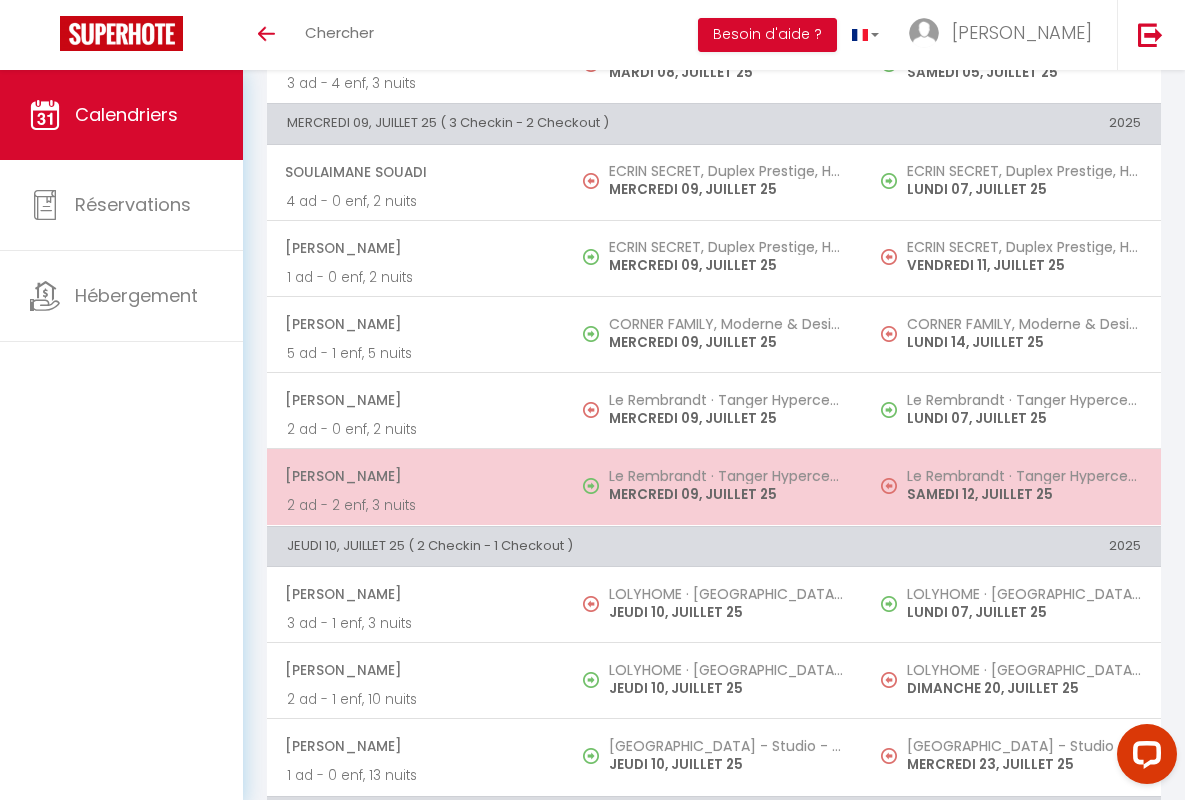 click on "[PERSON_NAME]" at bounding box center (415, 476) 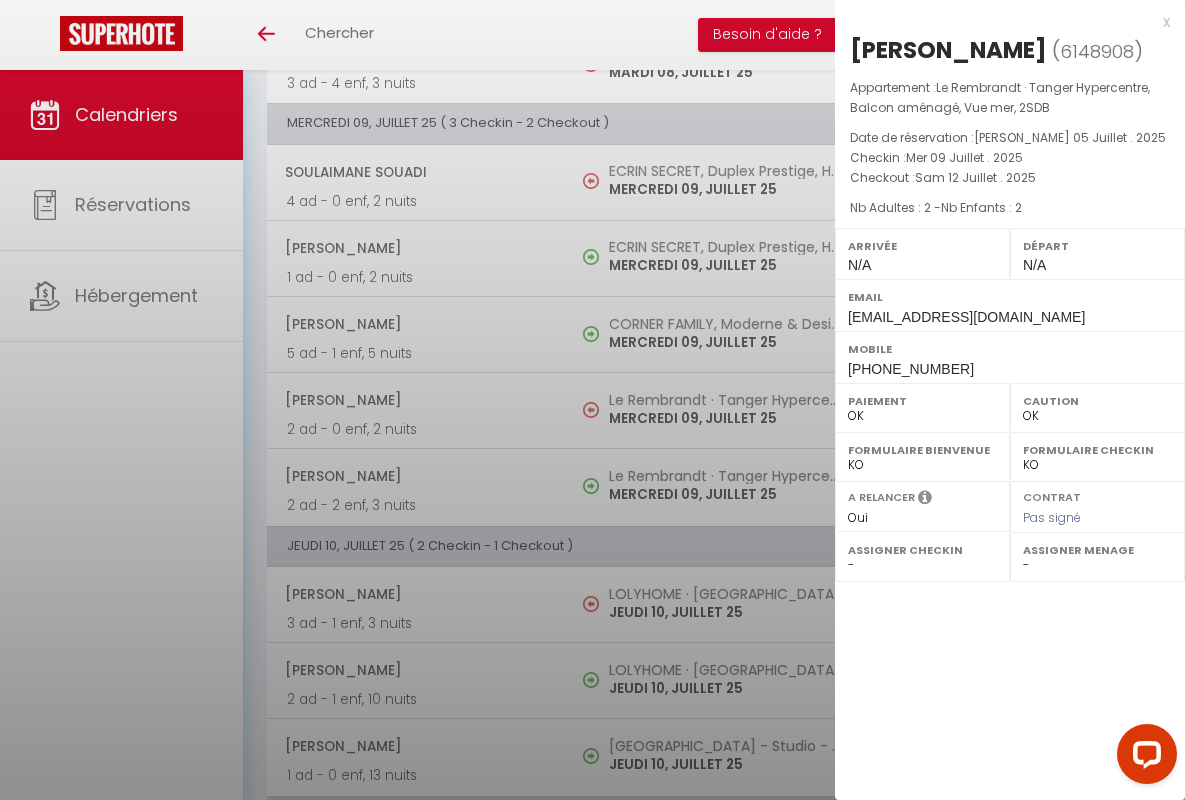 click on "x" at bounding box center (1002, 22) 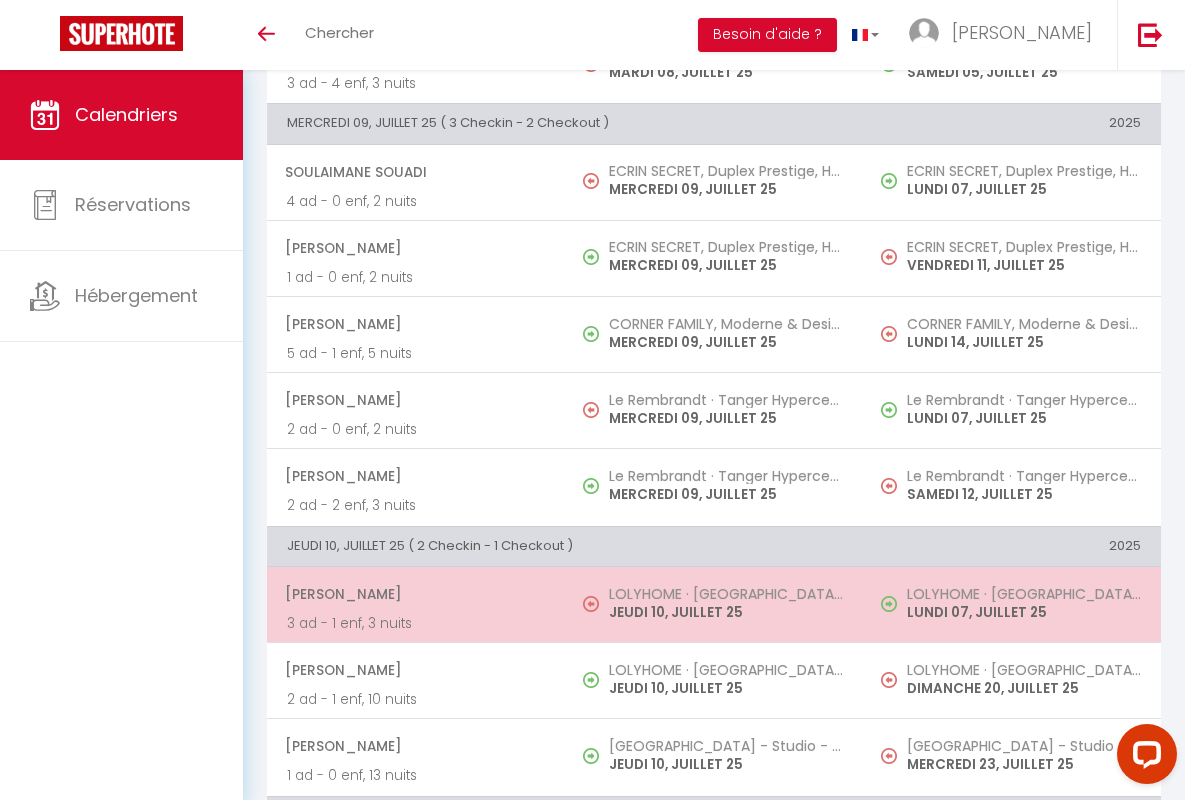 click on "[PERSON_NAME]" at bounding box center [415, 594] 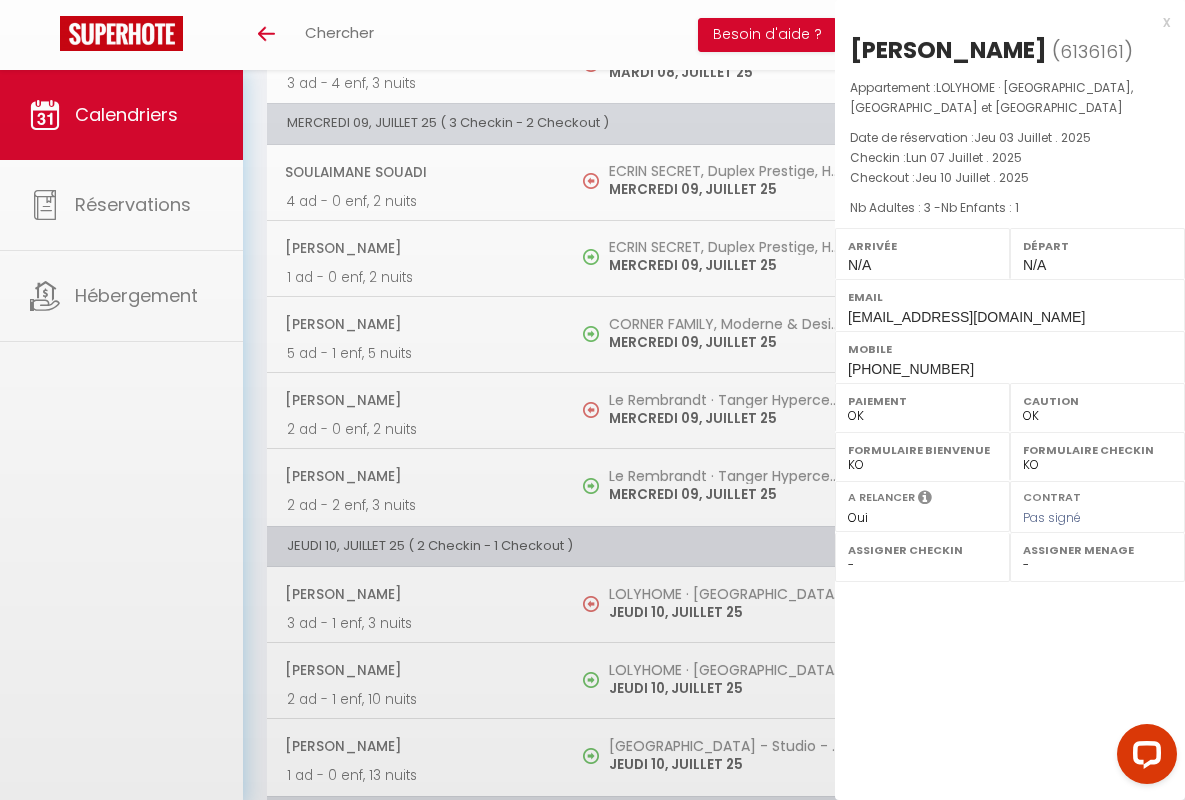 click on "x" at bounding box center [1002, 22] 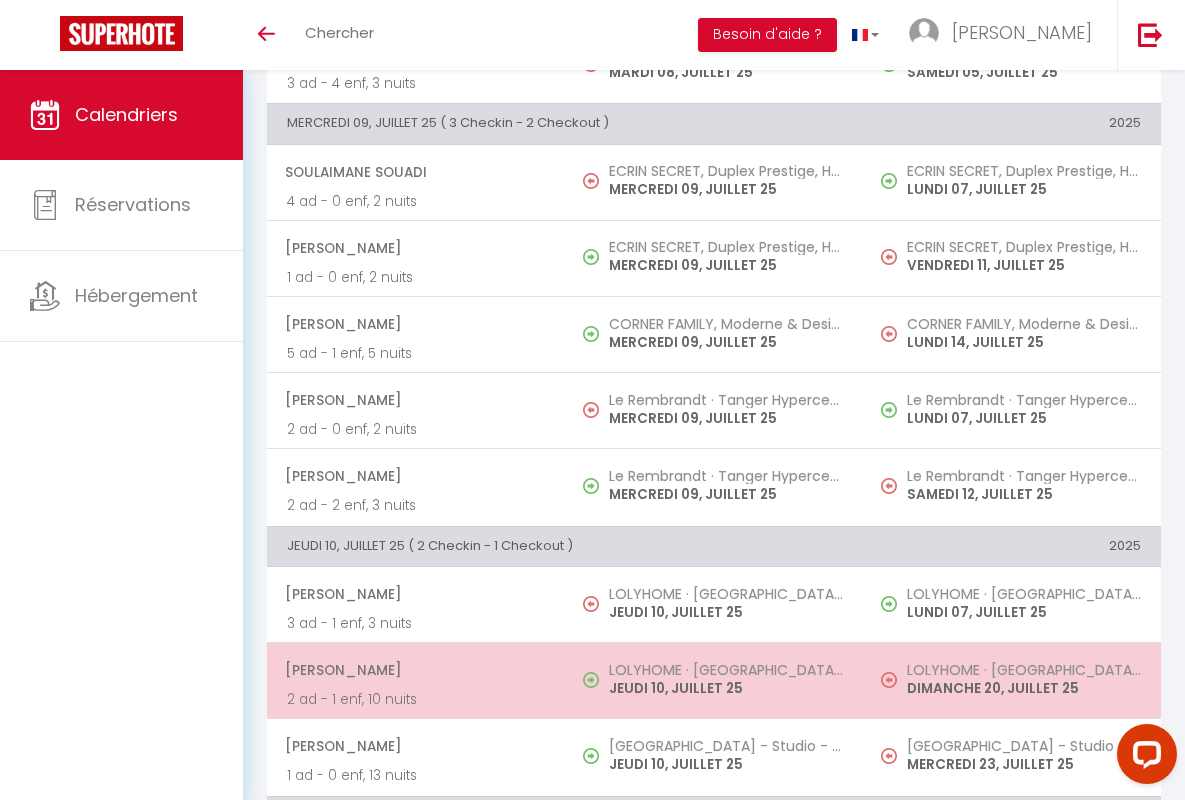 click on "[PERSON_NAME]" at bounding box center (415, 670) 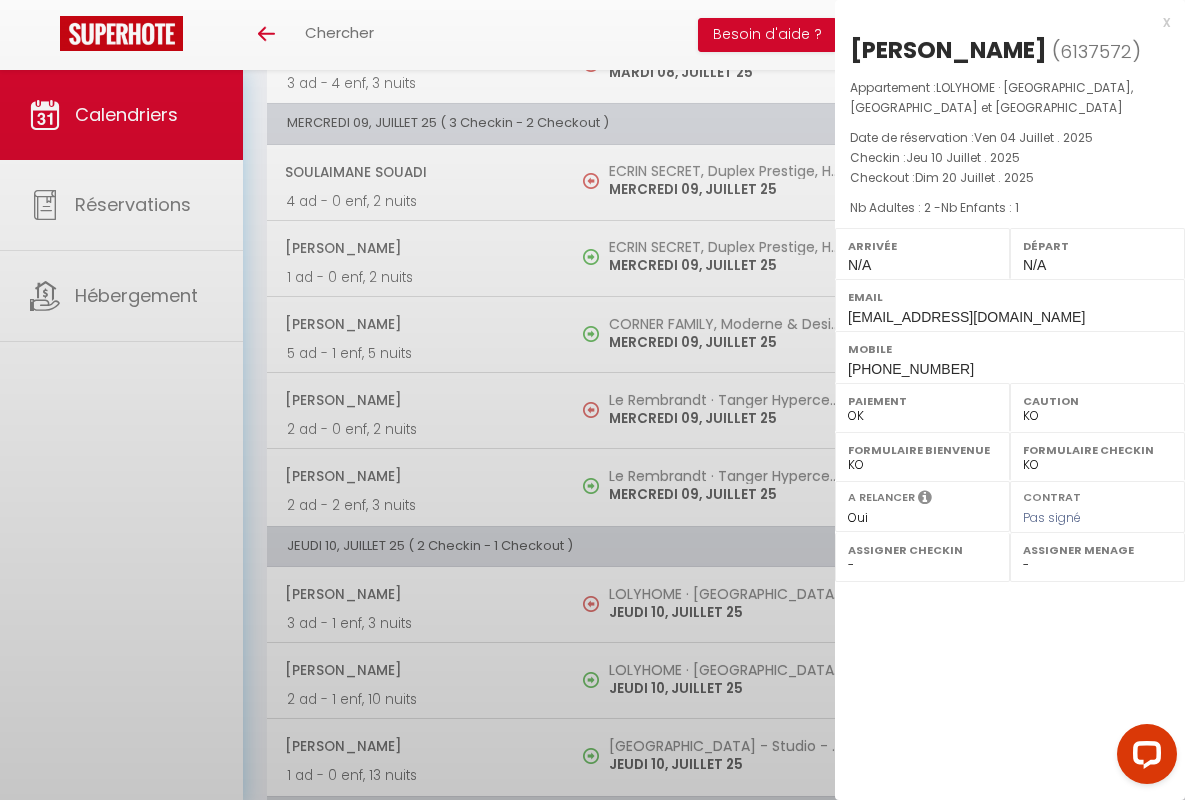 click on "x" at bounding box center (1002, 22) 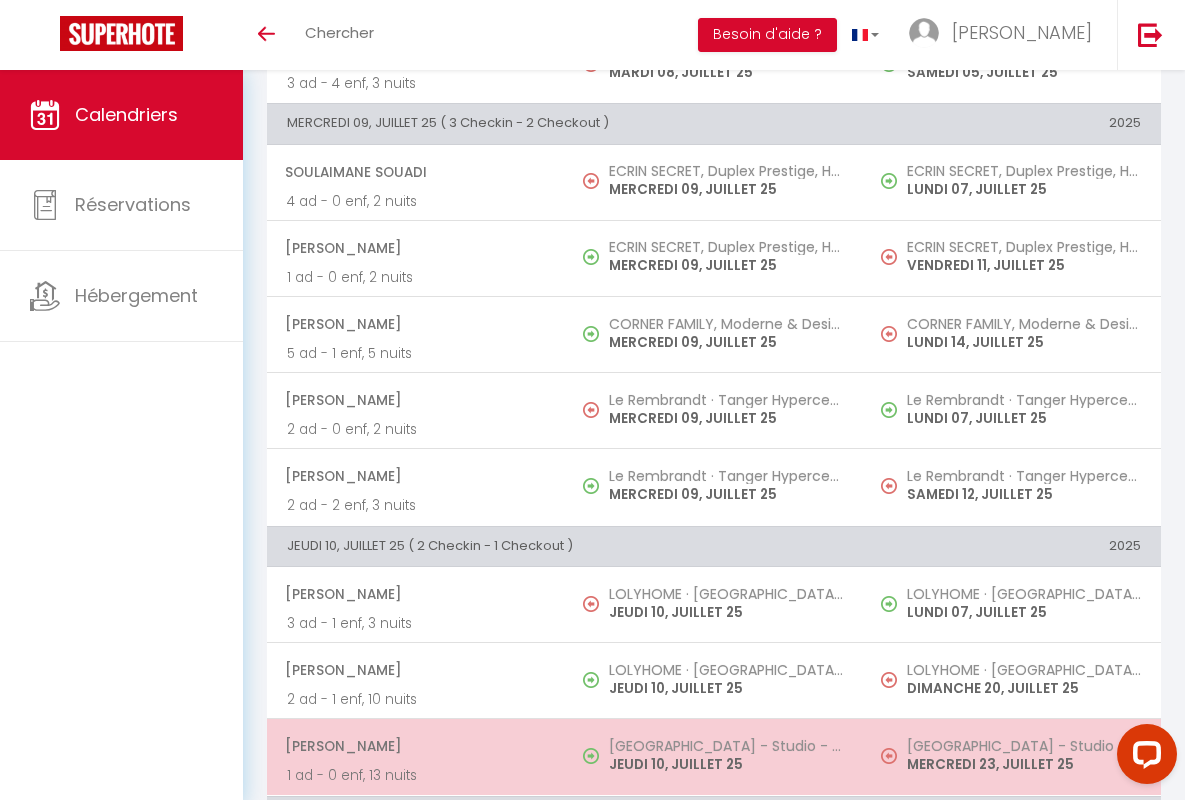 click on "[PERSON_NAME]" at bounding box center (415, 746) 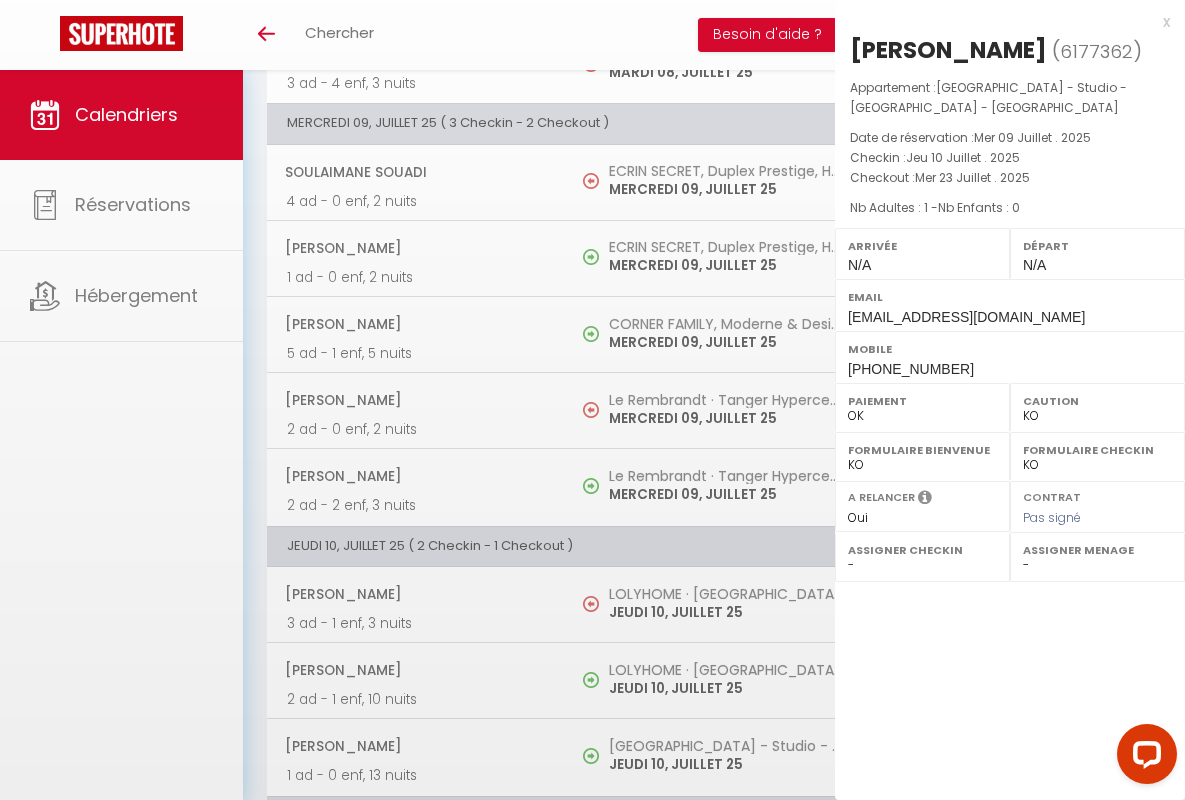 click on "x" at bounding box center (1002, 22) 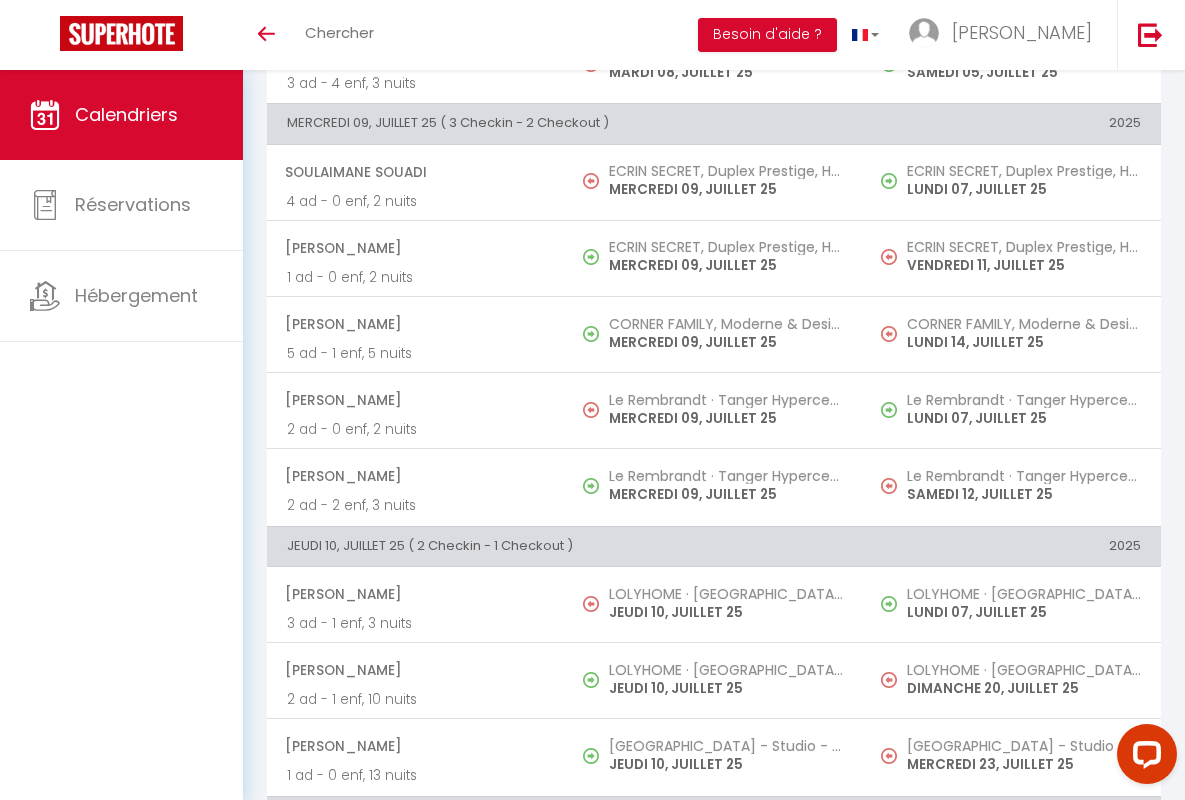 scroll, scrollTop: 1377, scrollLeft: 0, axis: vertical 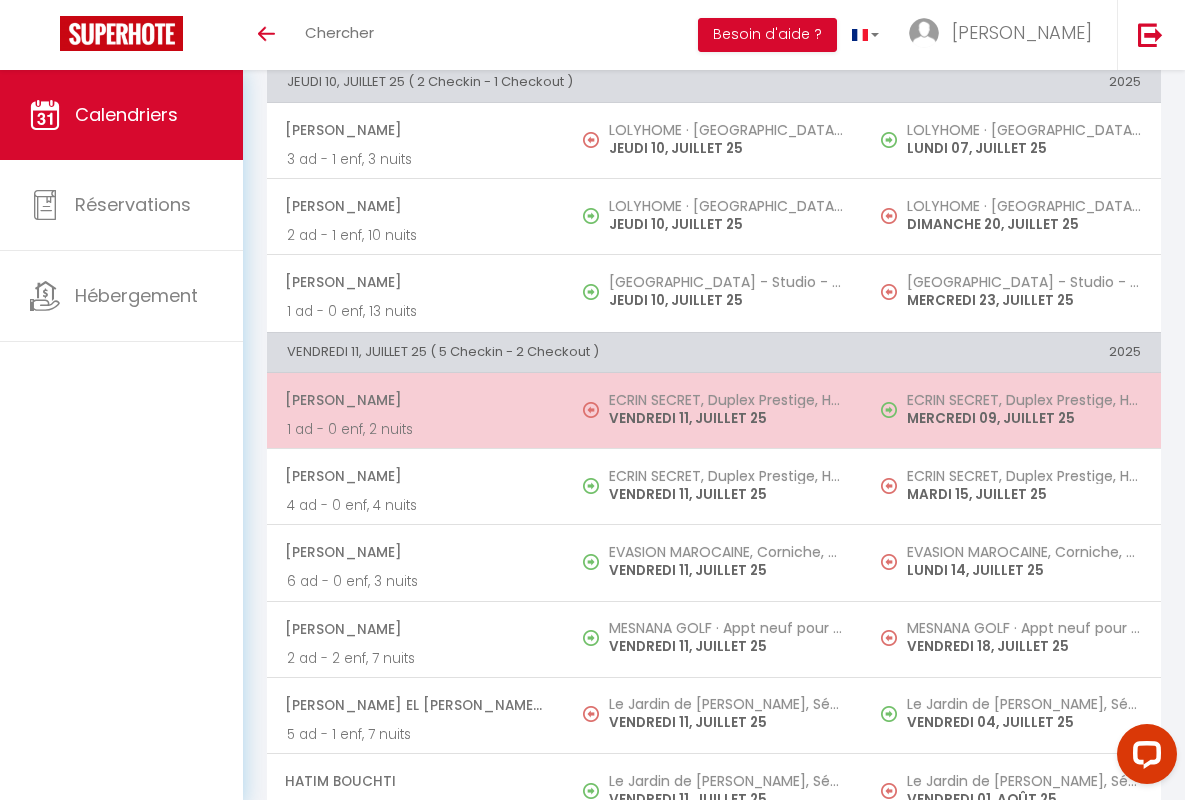 click on "[PERSON_NAME]" at bounding box center (415, 400) 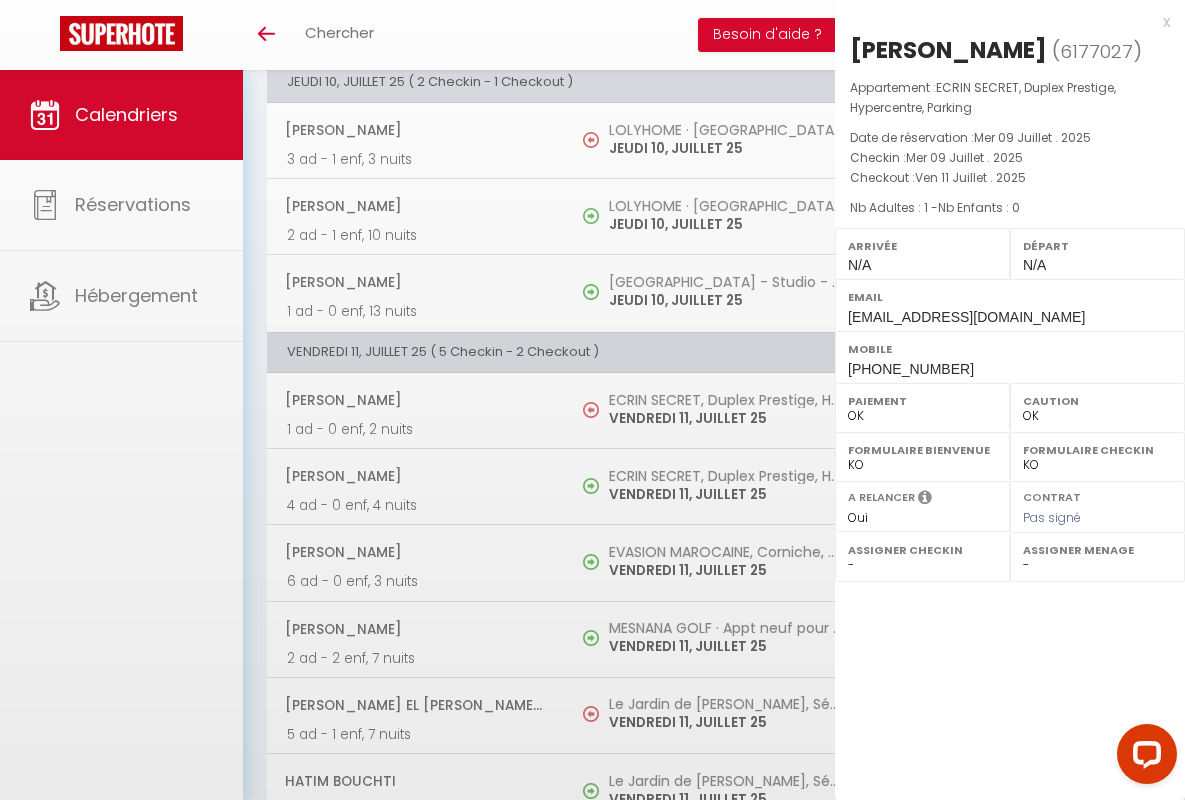 click on "x" at bounding box center (1002, 22) 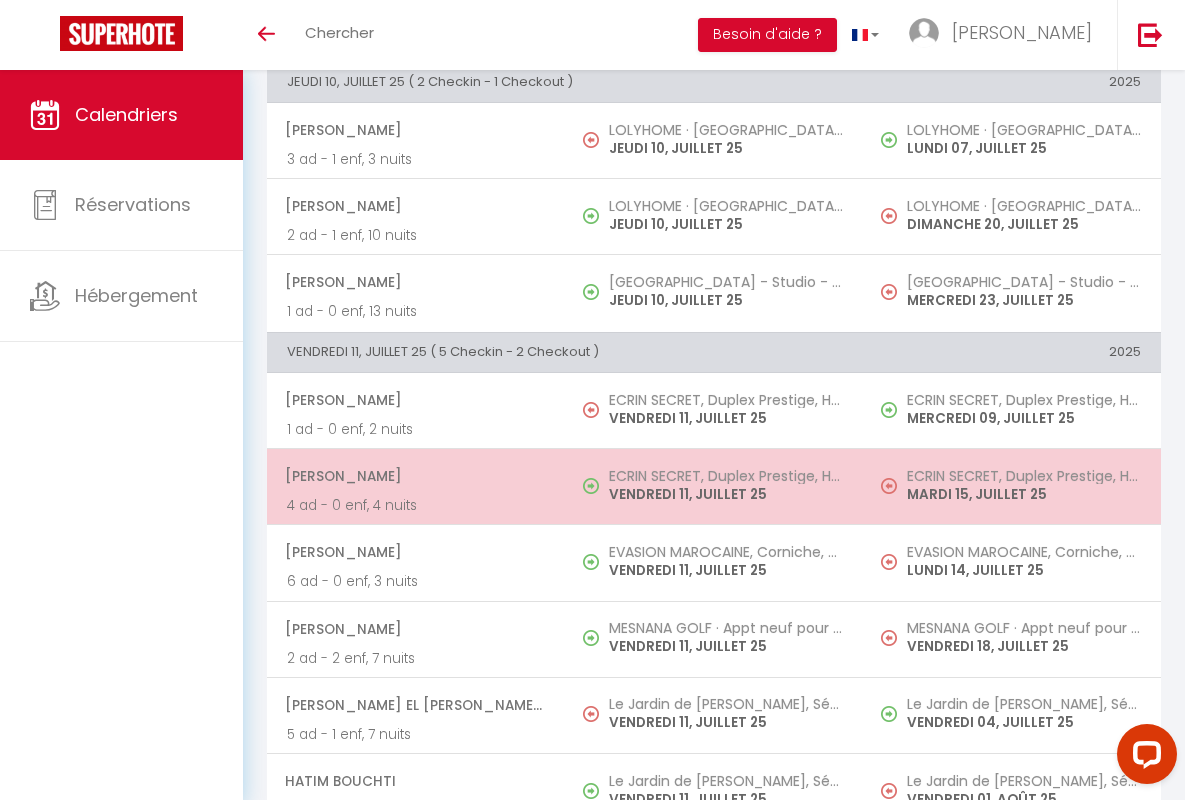 click on "[PERSON_NAME]" at bounding box center (415, 476) 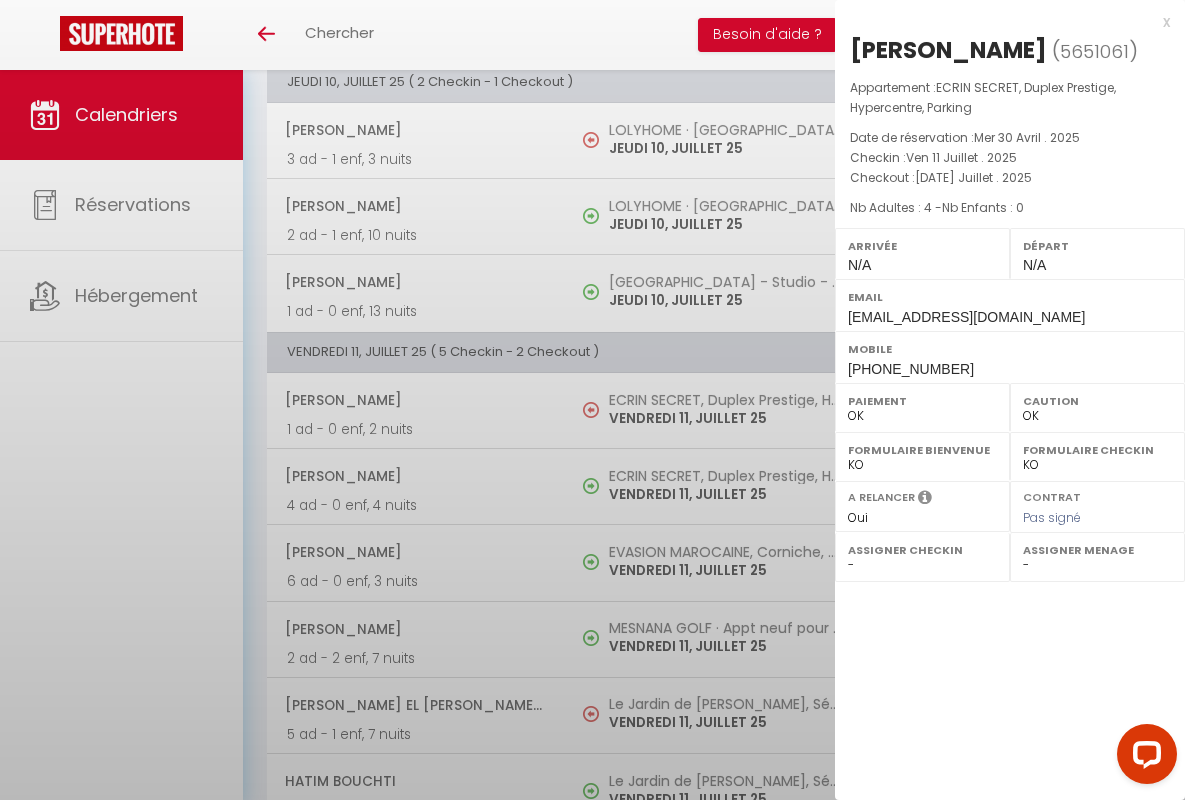 click on "x" at bounding box center [1002, 22] 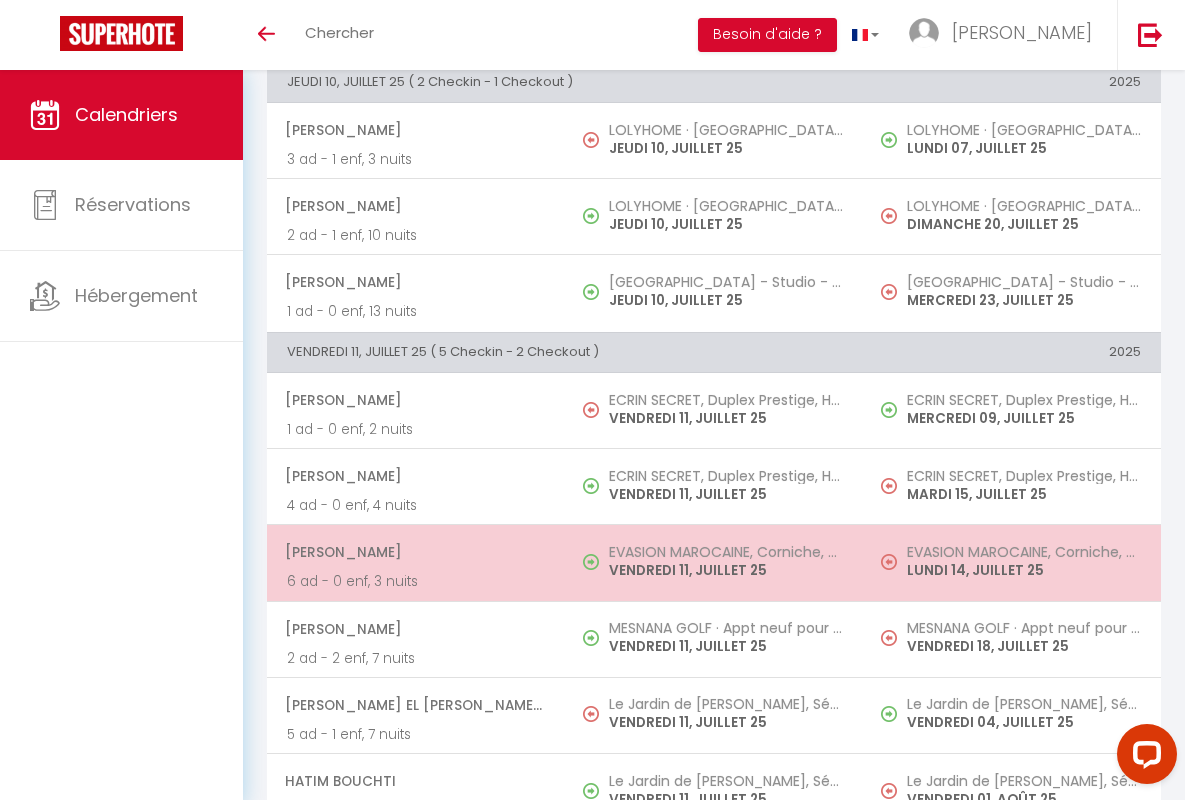 click on "[PERSON_NAME]" at bounding box center [415, 552] 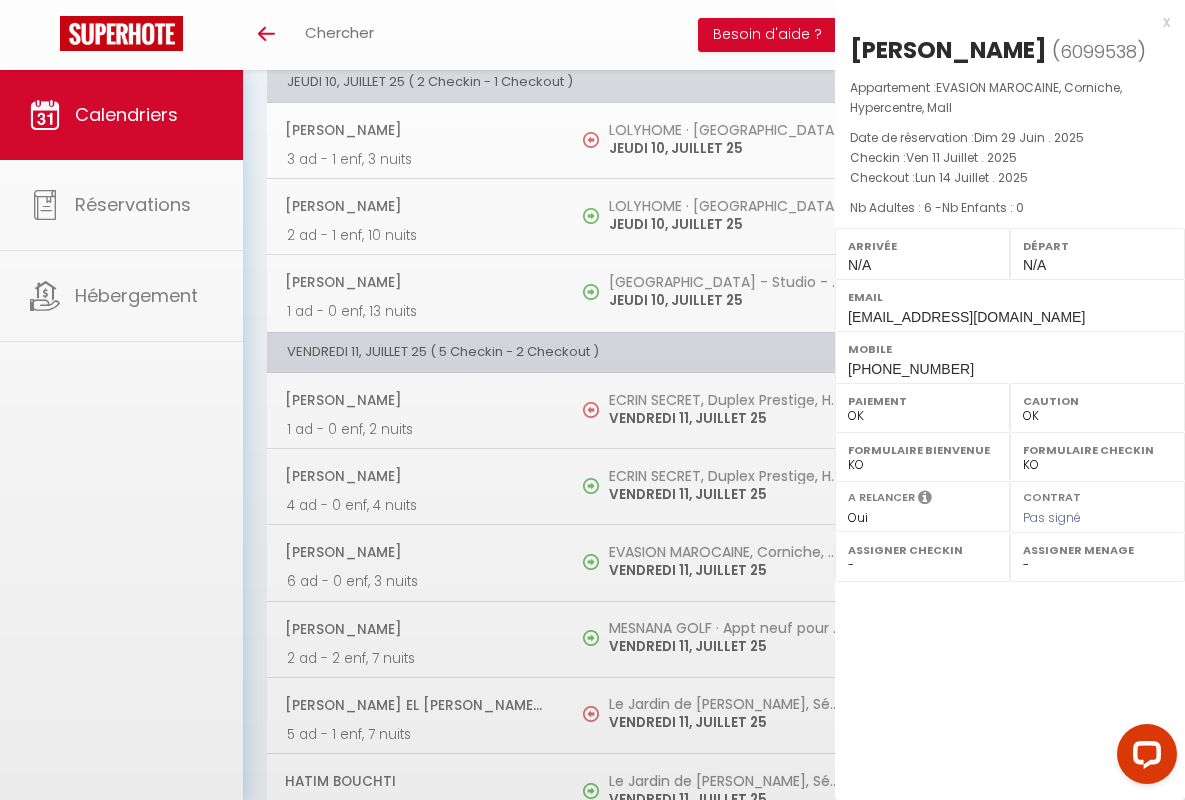 click on "x" at bounding box center [1002, 22] 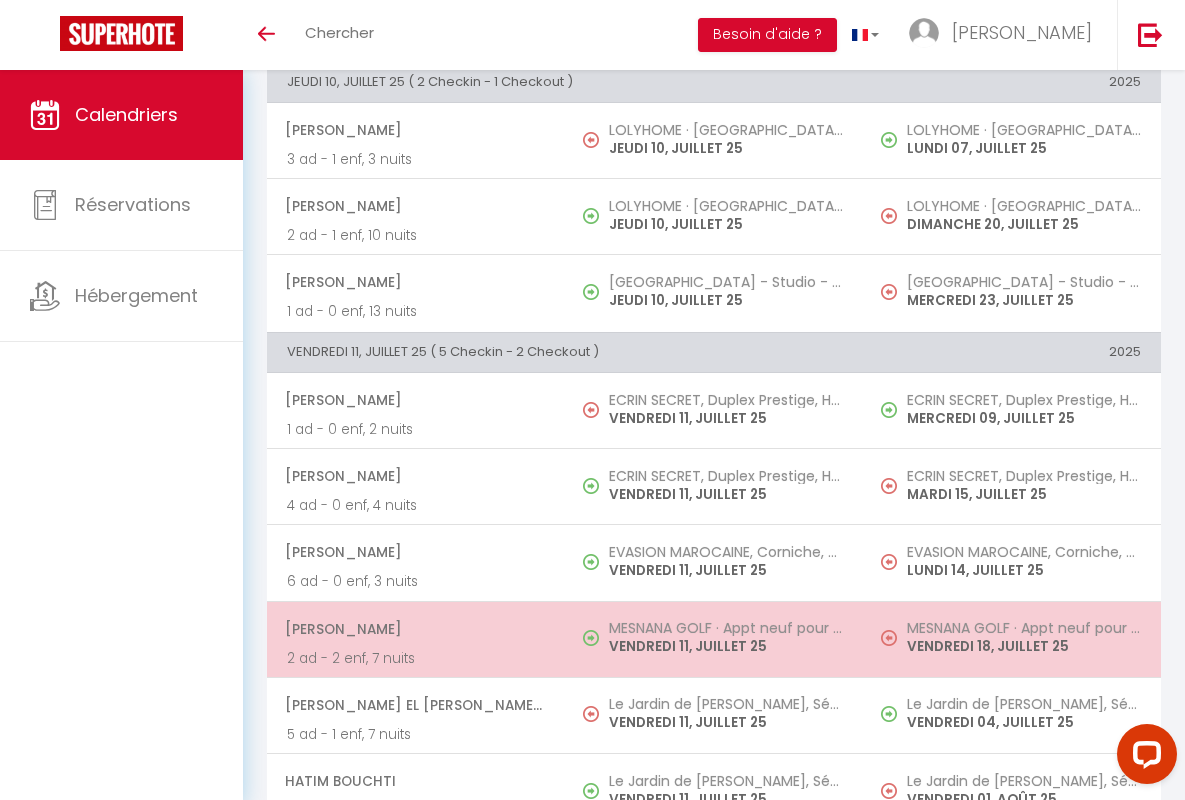 click on "[PERSON_NAME]" at bounding box center (415, 629) 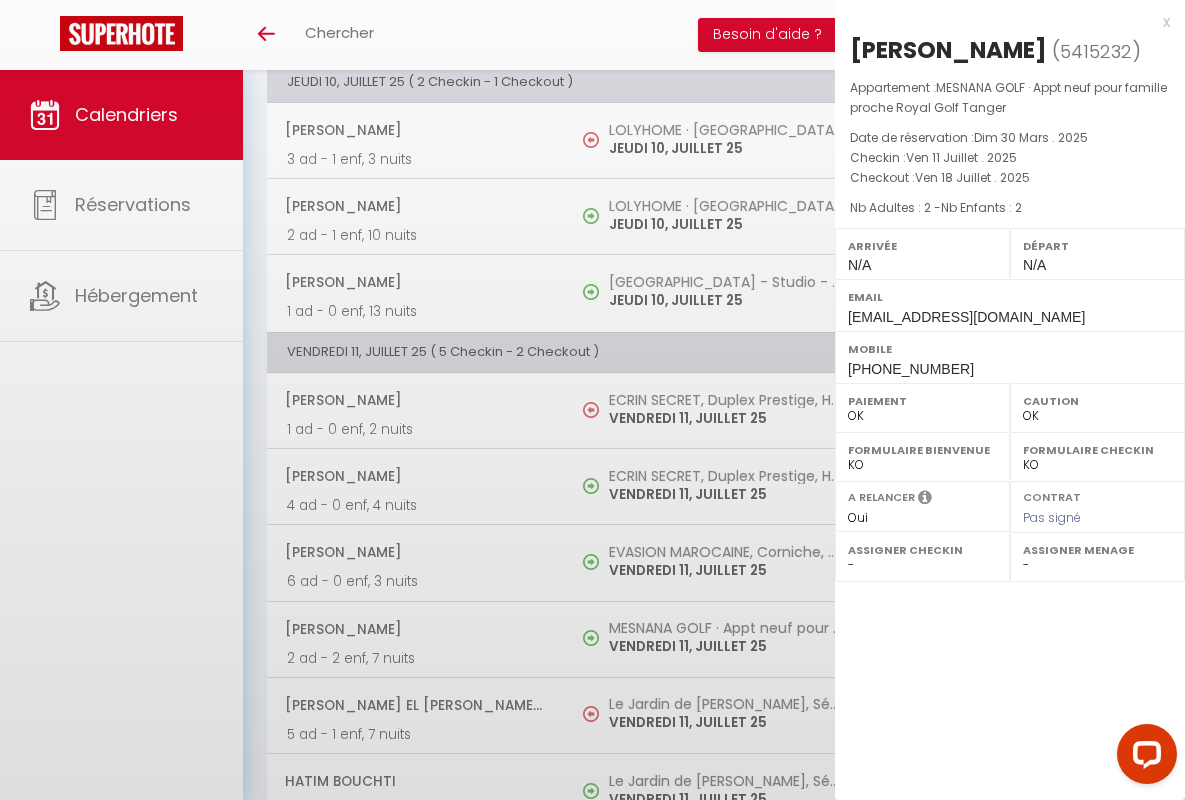 click on "x" at bounding box center (1002, 22) 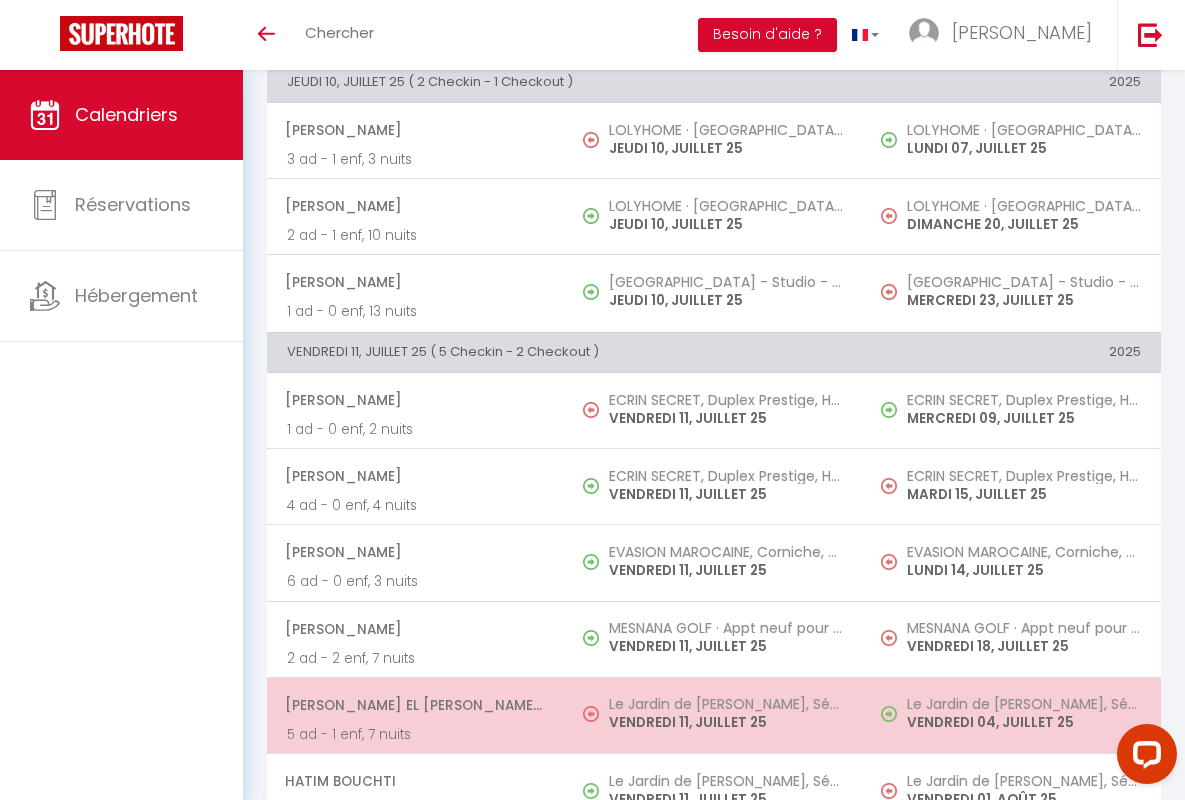 click on "[PERSON_NAME] El [PERSON_NAME] Serroukh" at bounding box center [415, 705] 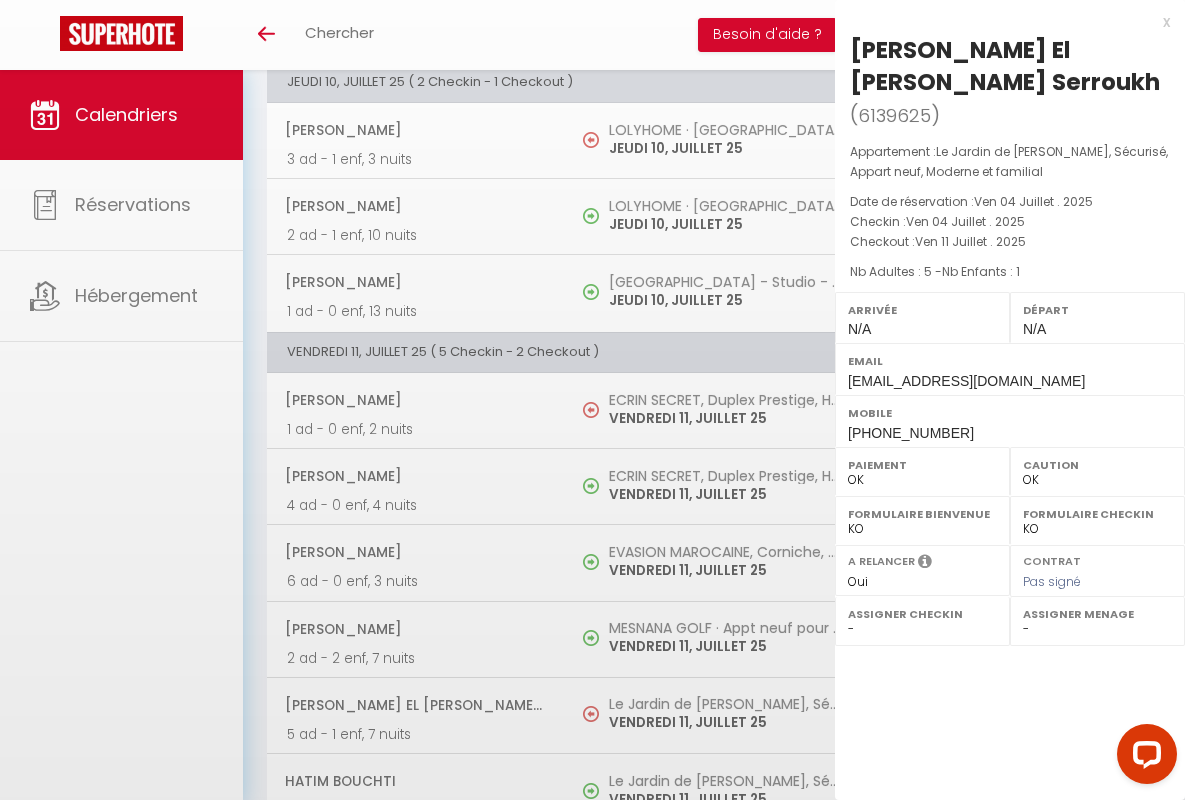 click on "x" at bounding box center (1002, 22) 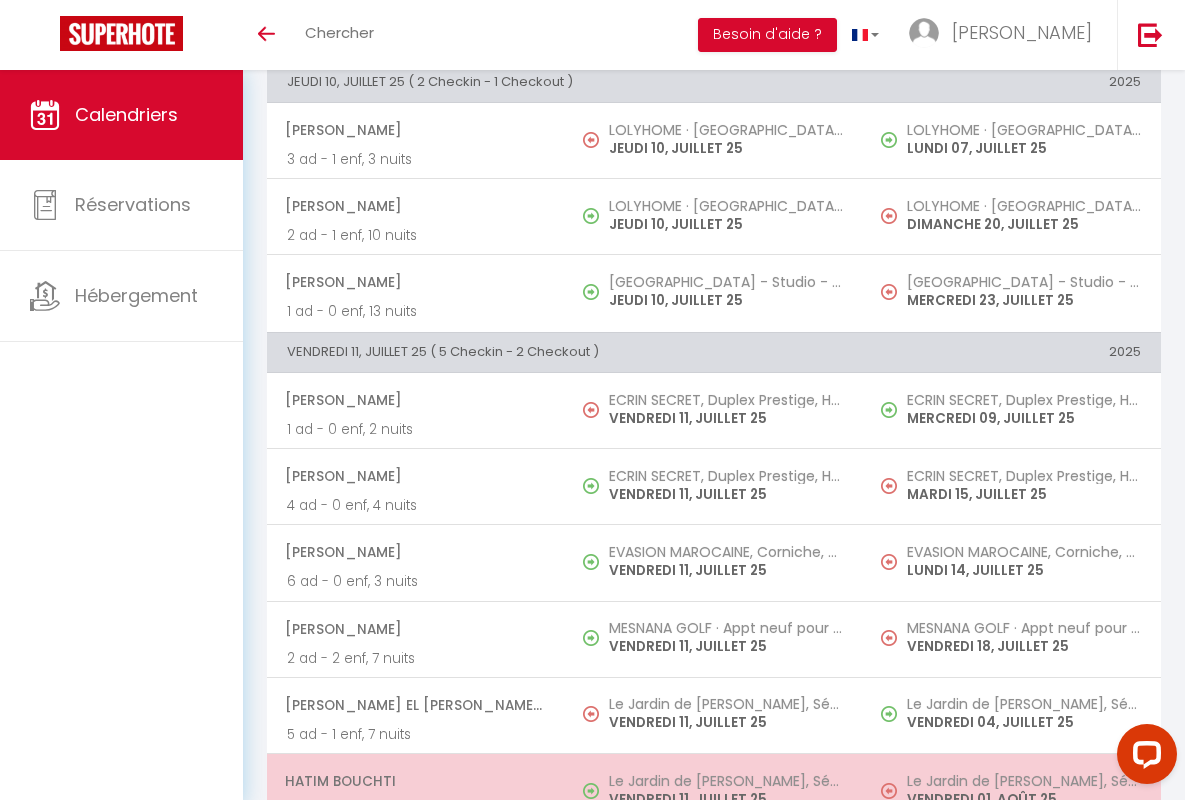 click on "Hatim Bouchti" at bounding box center [415, 781] 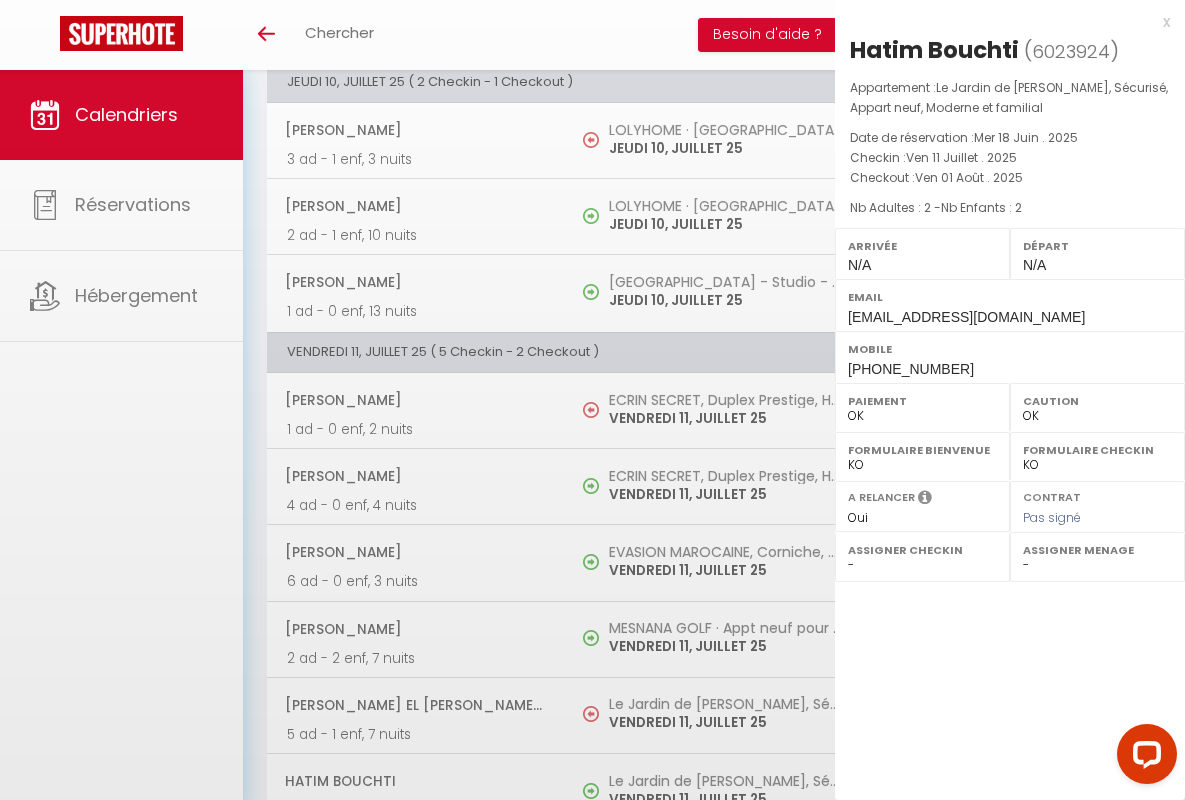 click on "x" at bounding box center [1002, 22] 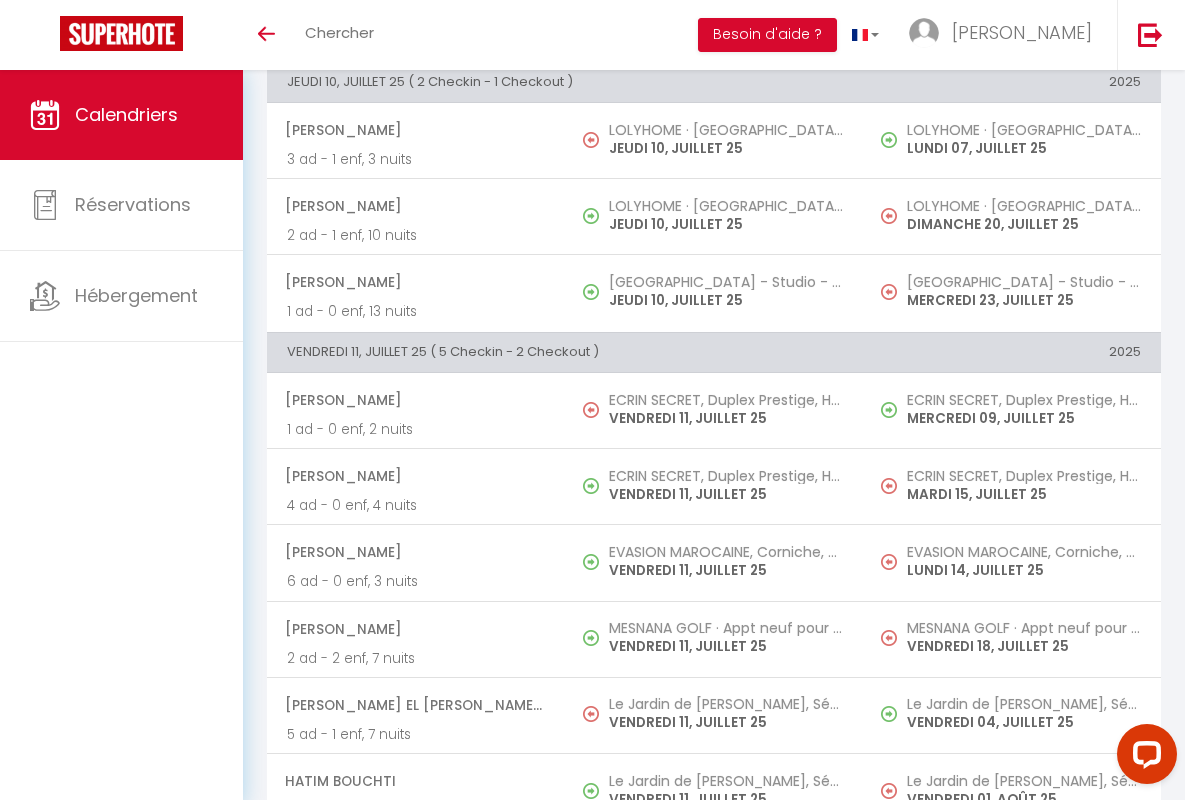 scroll, scrollTop: 1834, scrollLeft: 0, axis: vertical 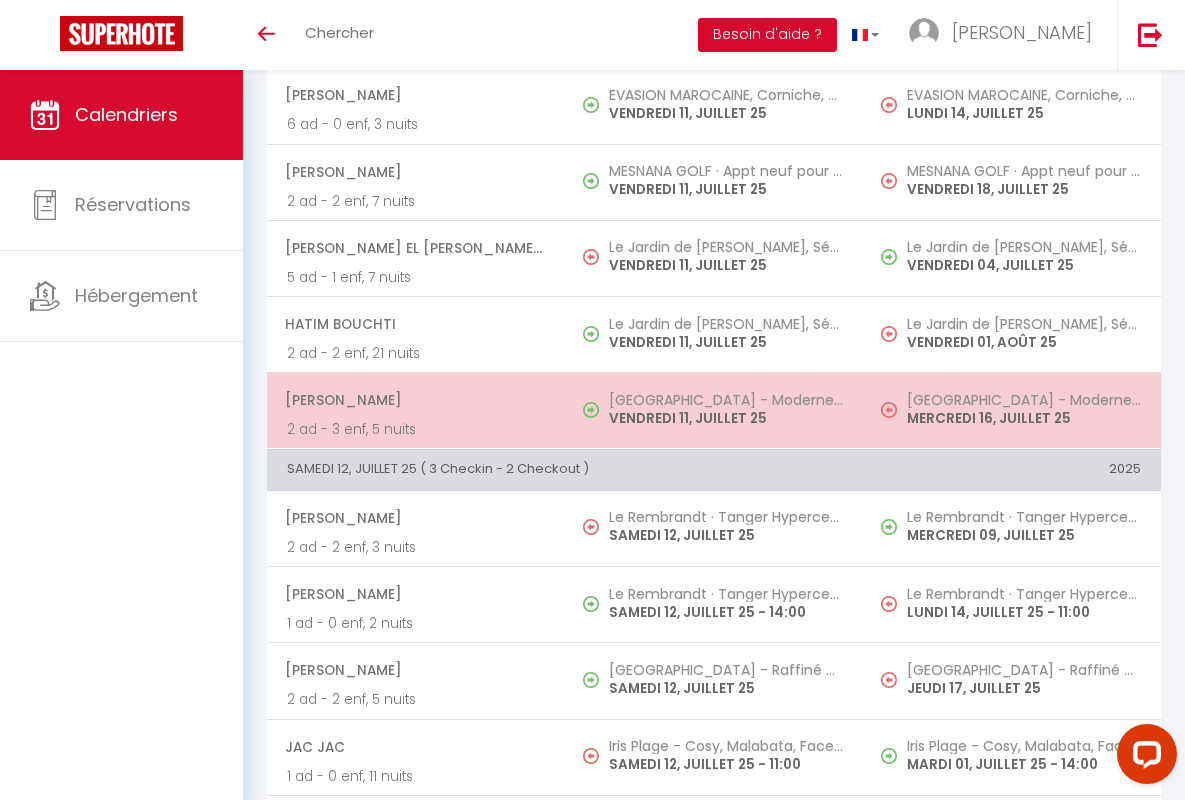 click on "[PERSON_NAME]" at bounding box center (415, 400) 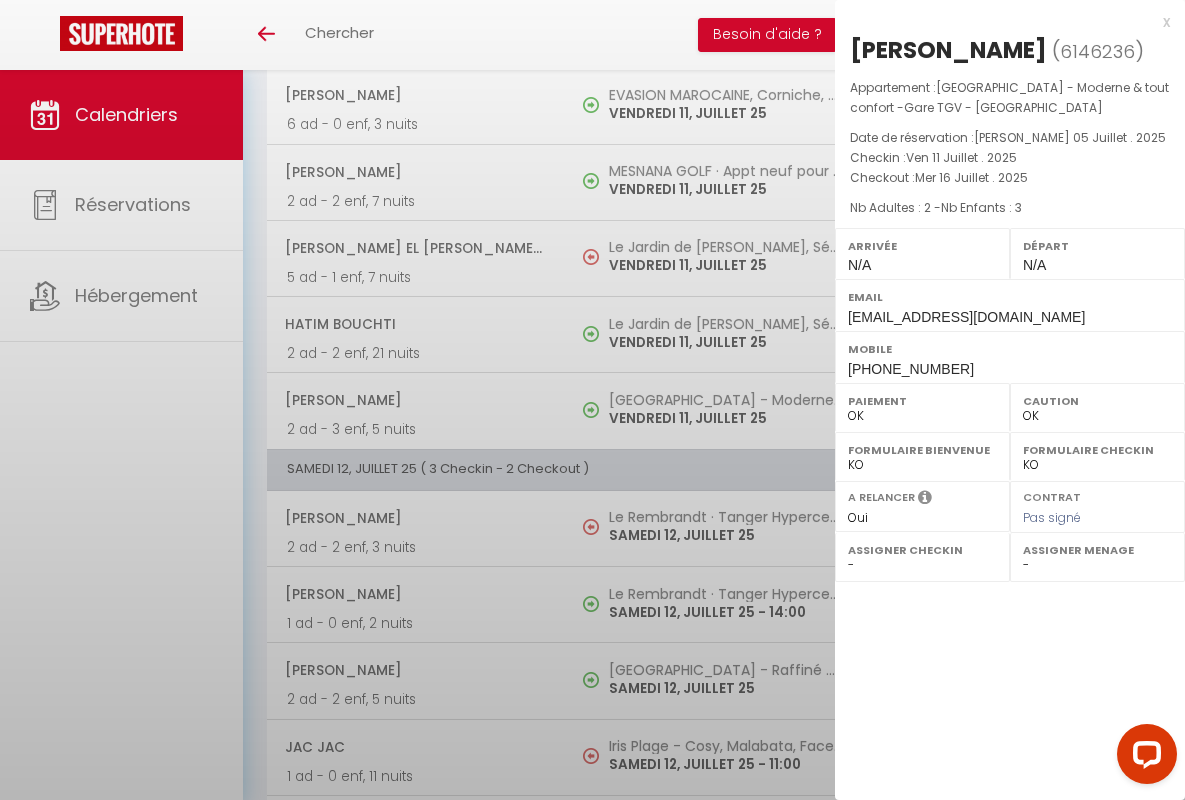 click on "x" at bounding box center [1002, 22] 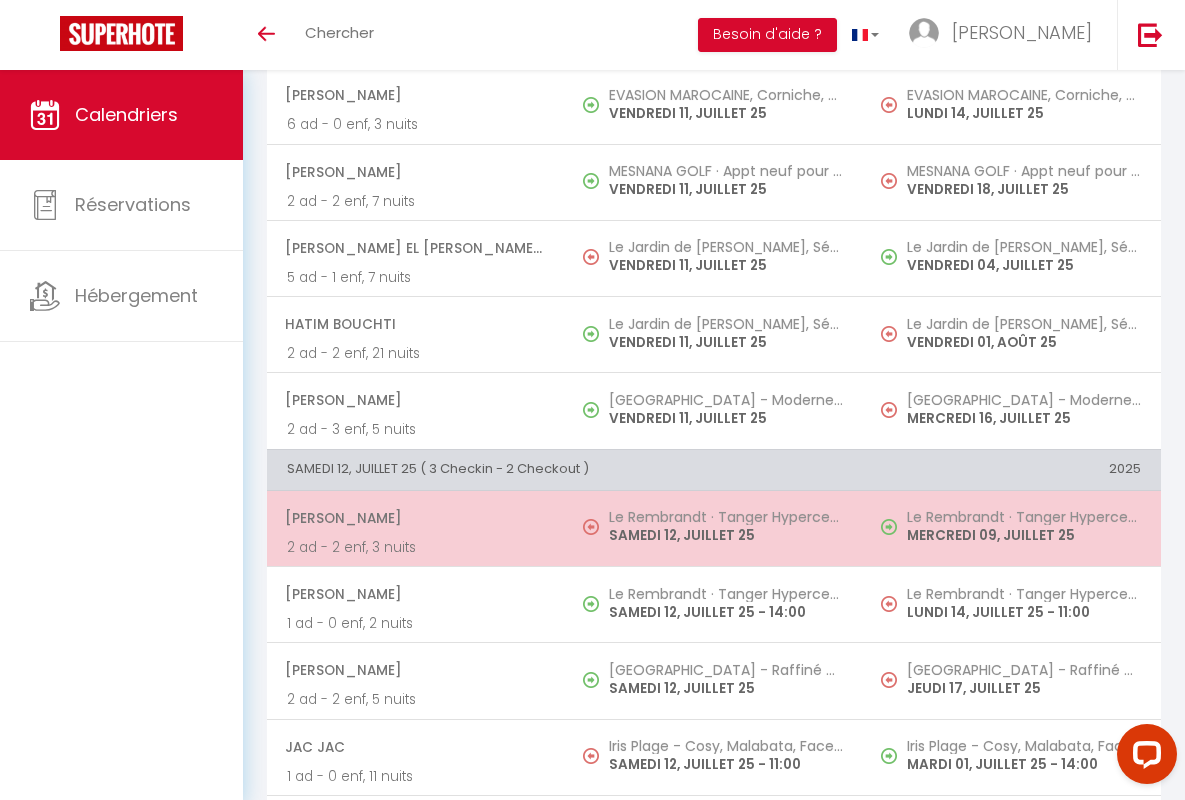 click on "[PERSON_NAME]" at bounding box center (415, 518) 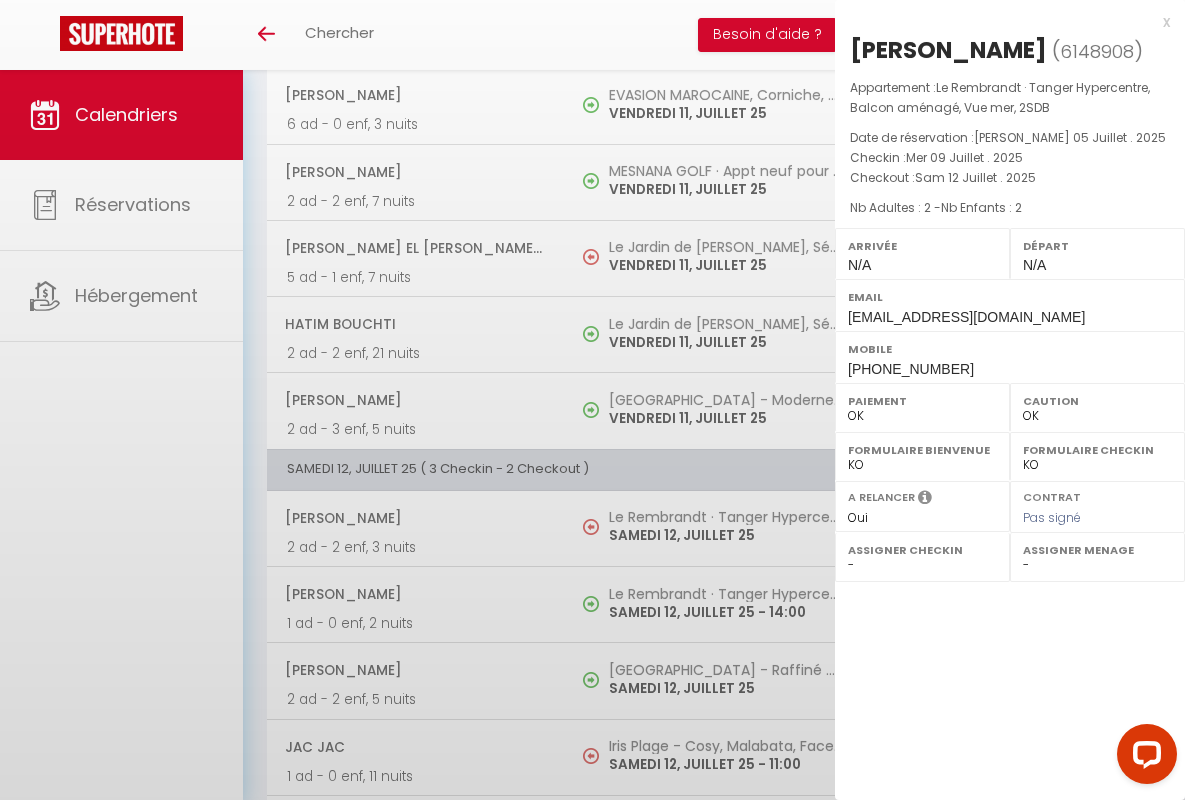 click on "x" at bounding box center (1002, 22) 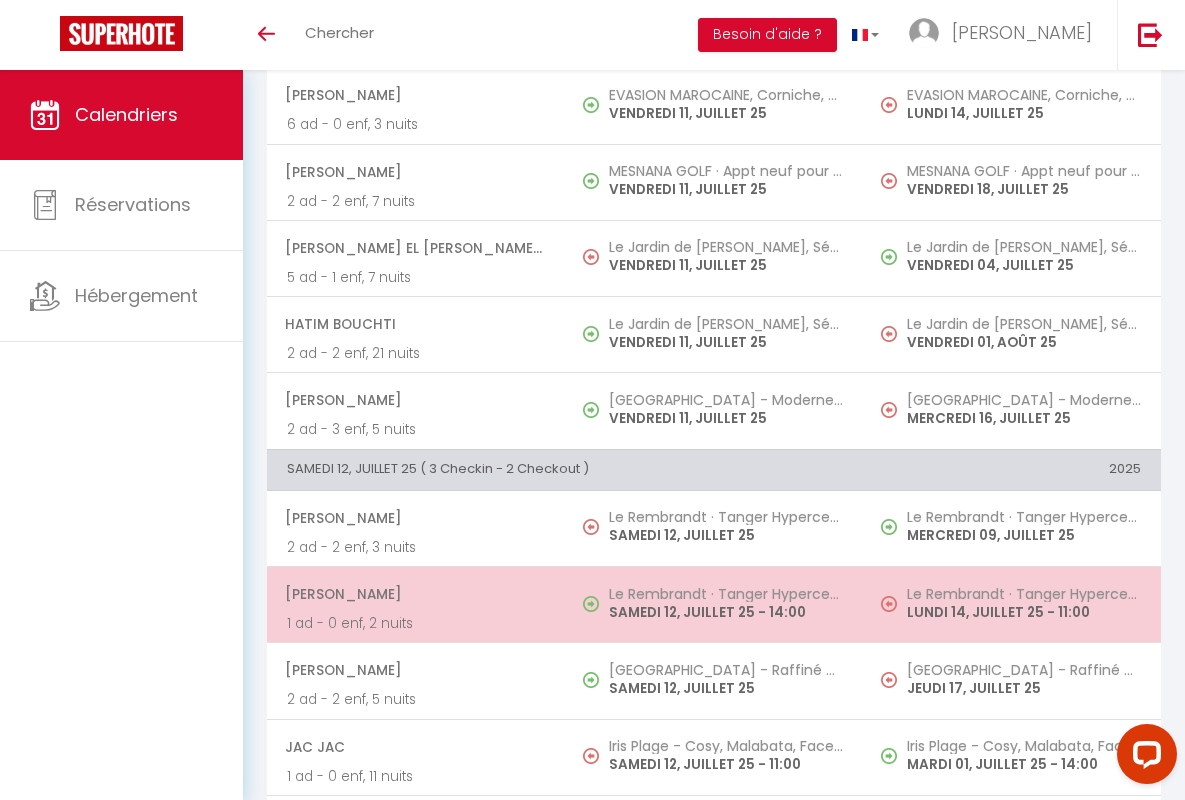 click on "[PERSON_NAME]" at bounding box center [415, 594] 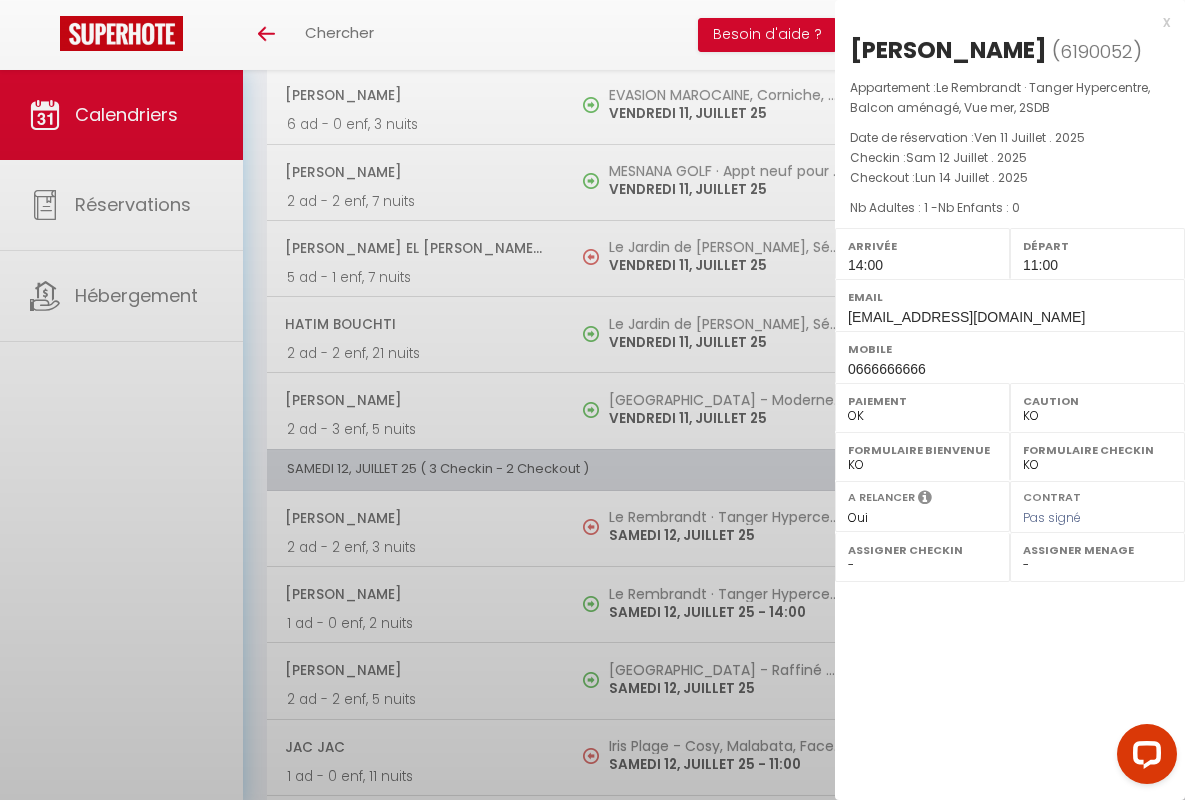 click on "x" at bounding box center (1002, 22) 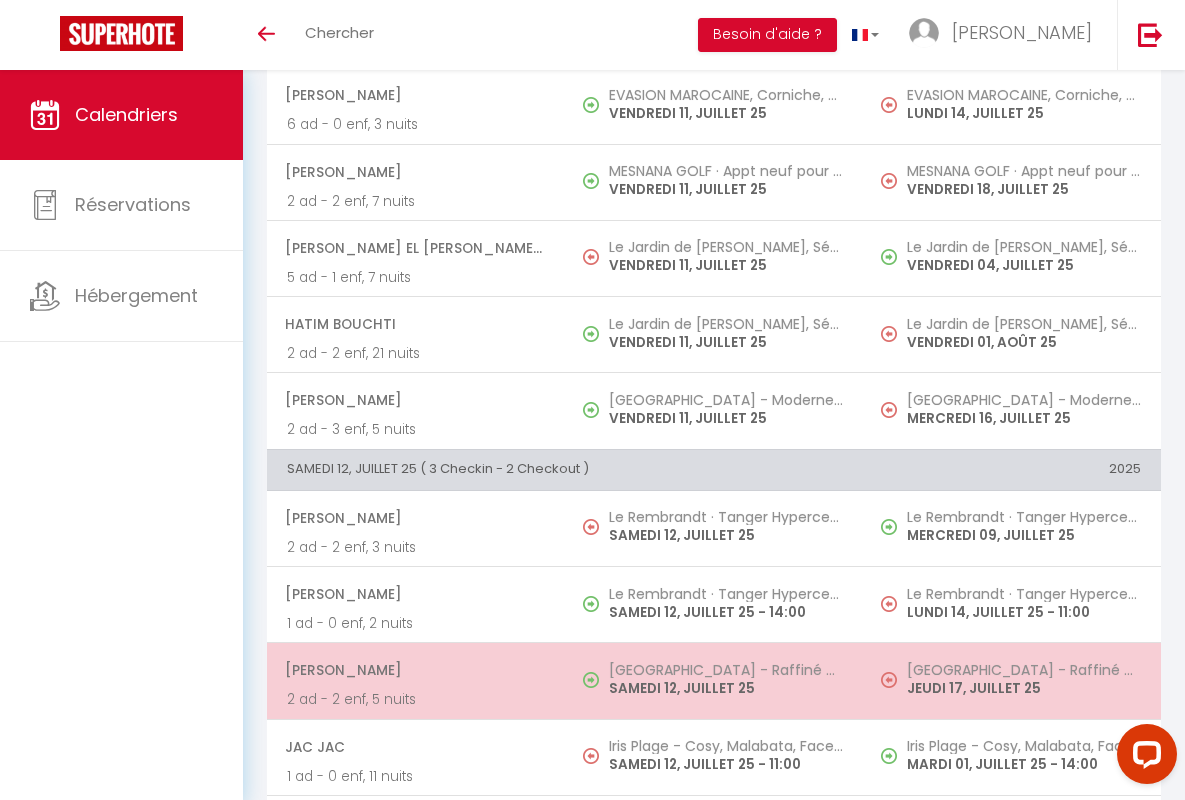 click on "[PERSON_NAME]" at bounding box center [415, 670] 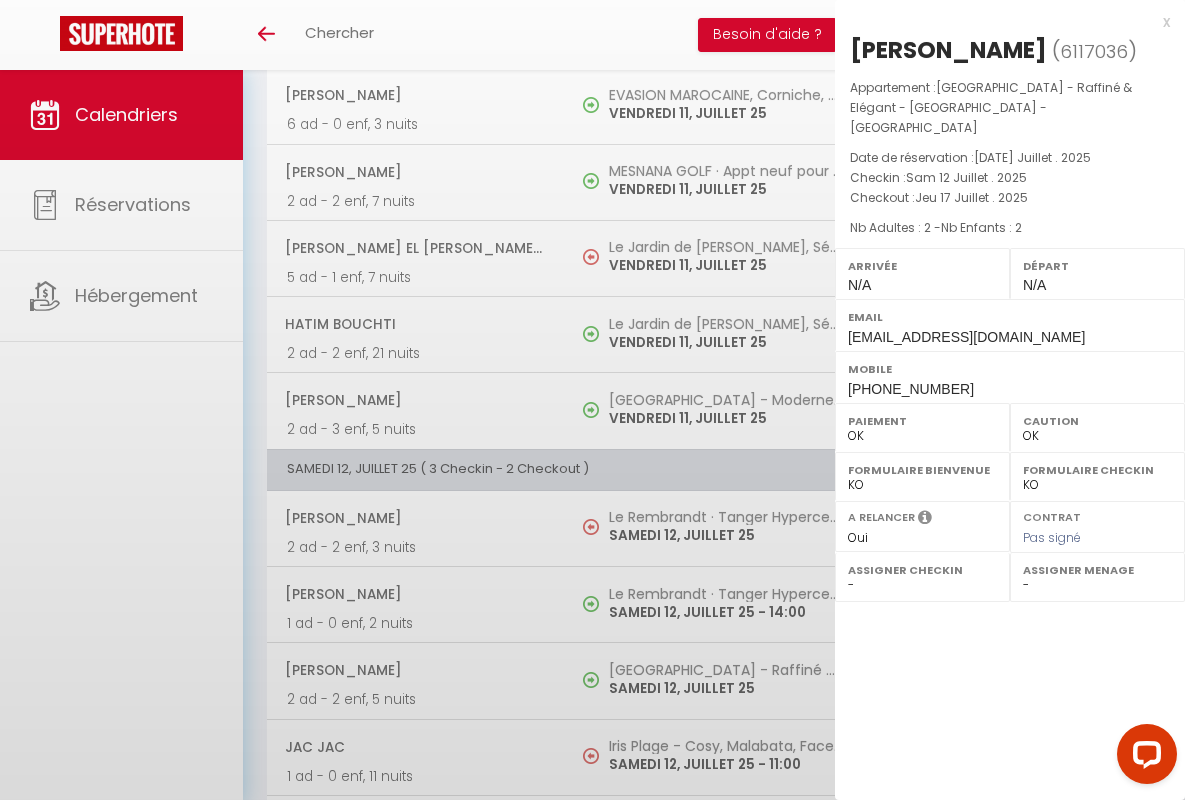 click on "x" at bounding box center (1002, 22) 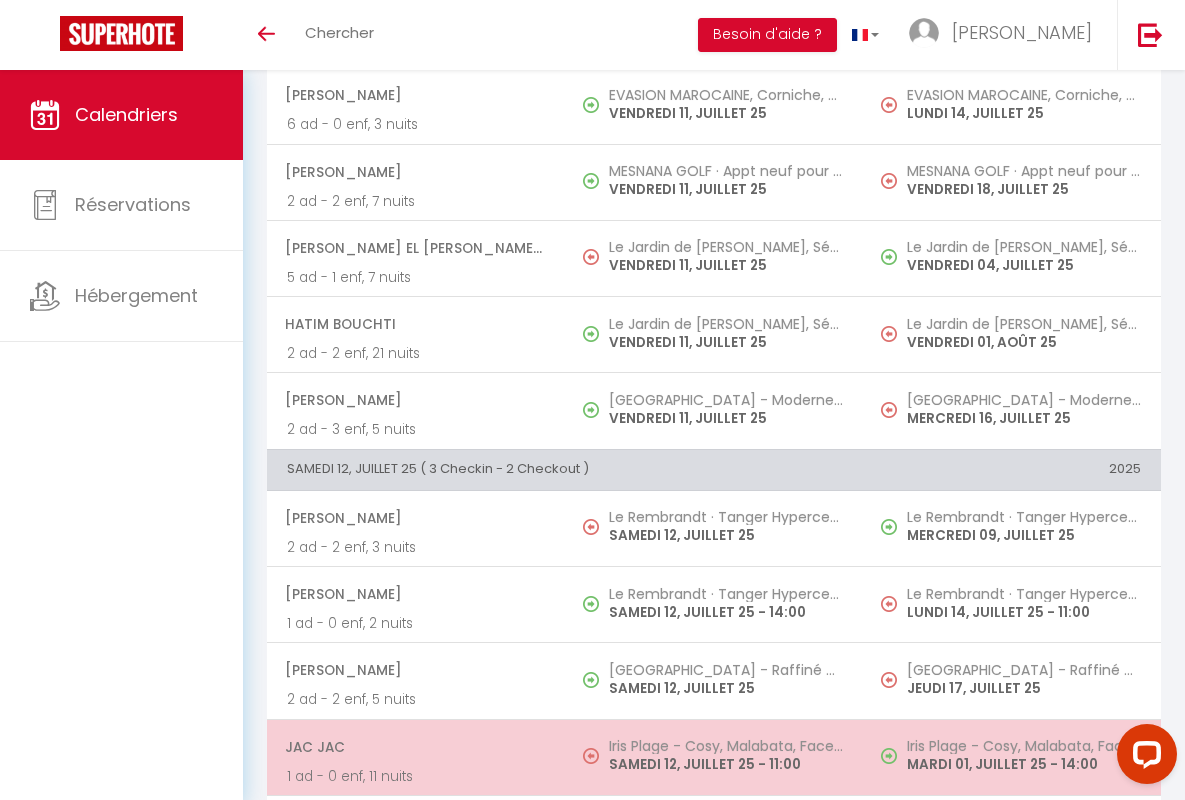 click on "JAC JAC" at bounding box center (415, 747) 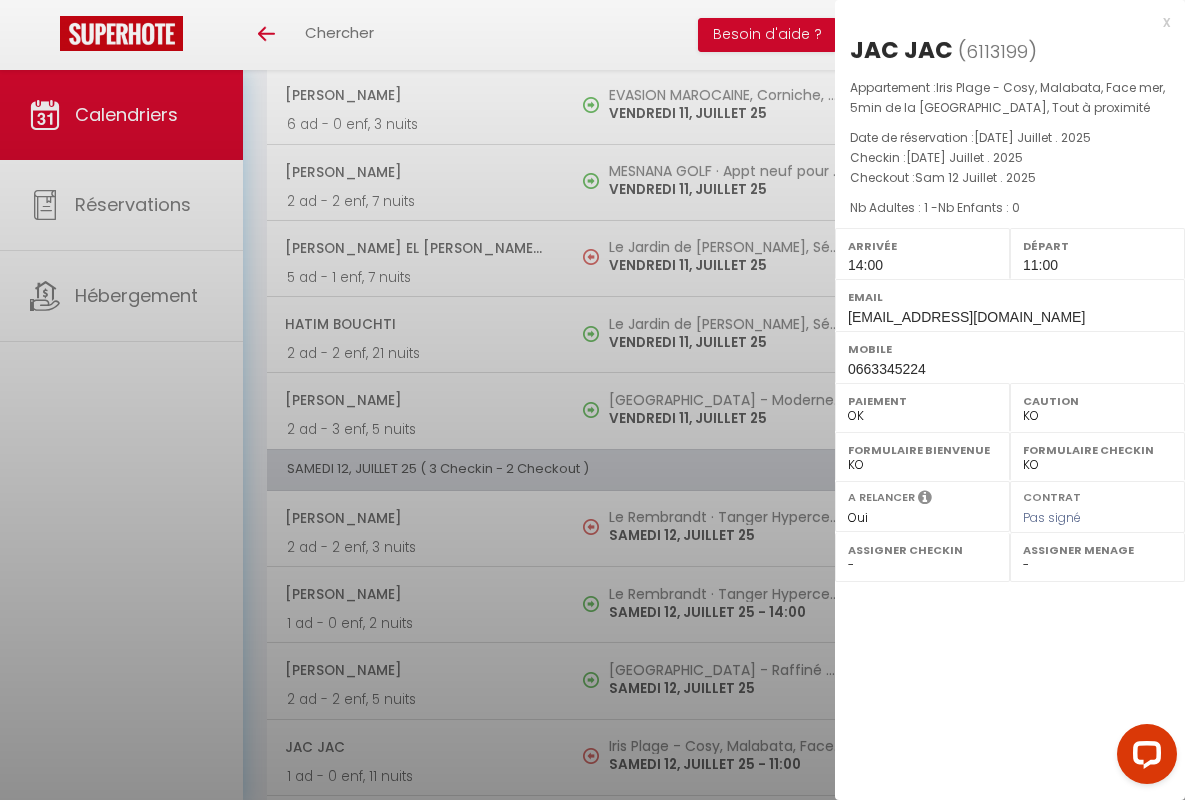 click on "x" at bounding box center [1002, 22] 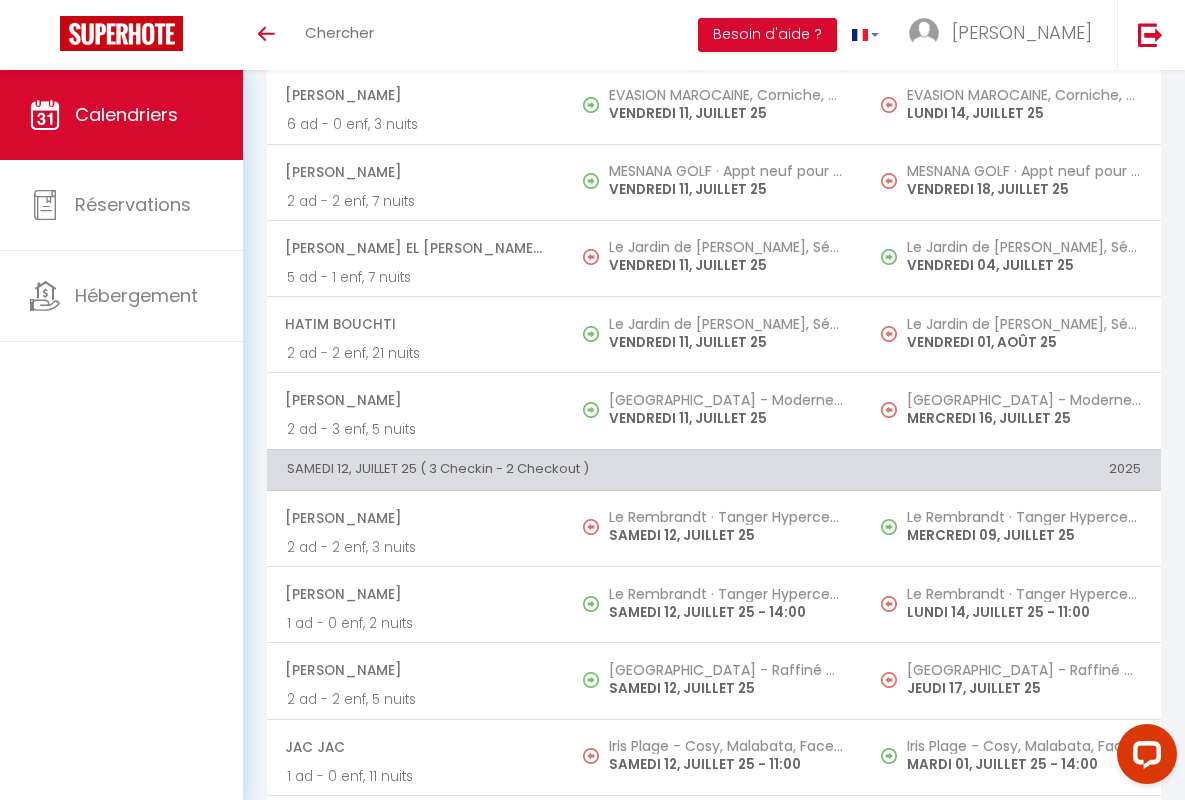 scroll, scrollTop: 2139, scrollLeft: 0, axis: vertical 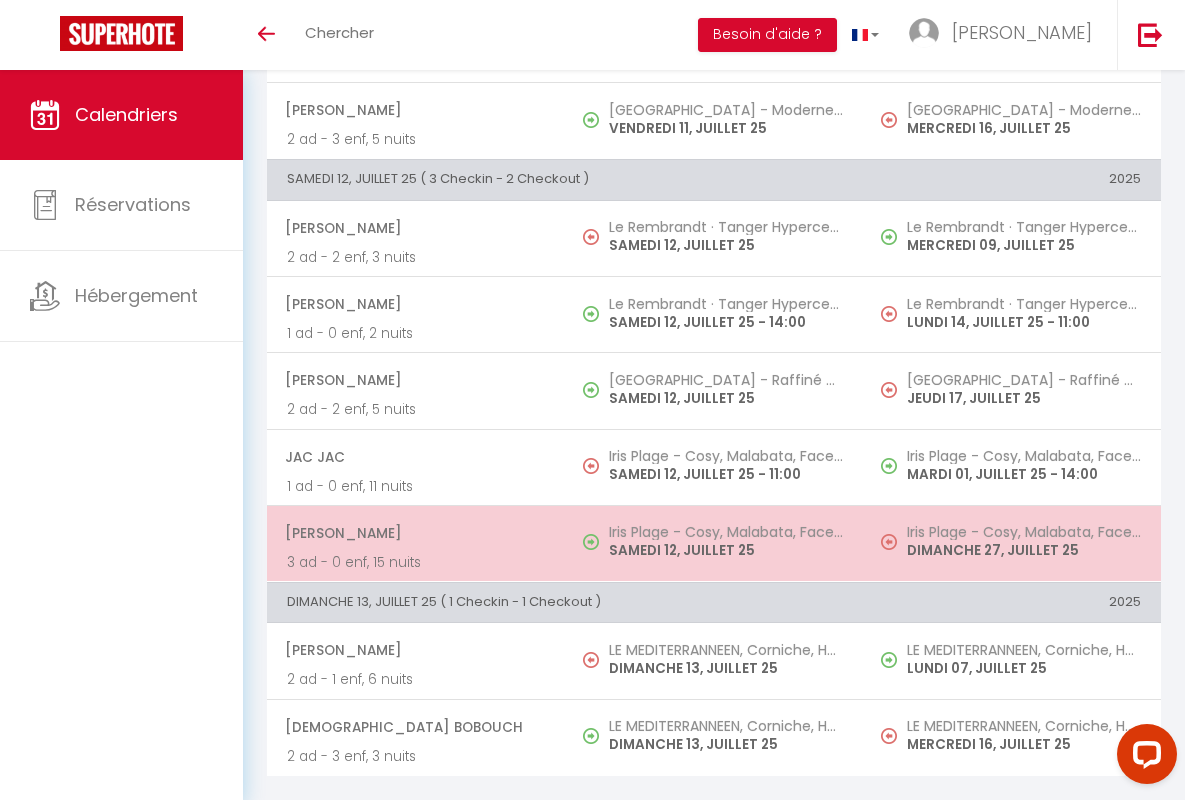 click on "[PERSON_NAME]" at bounding box center [415, 533] 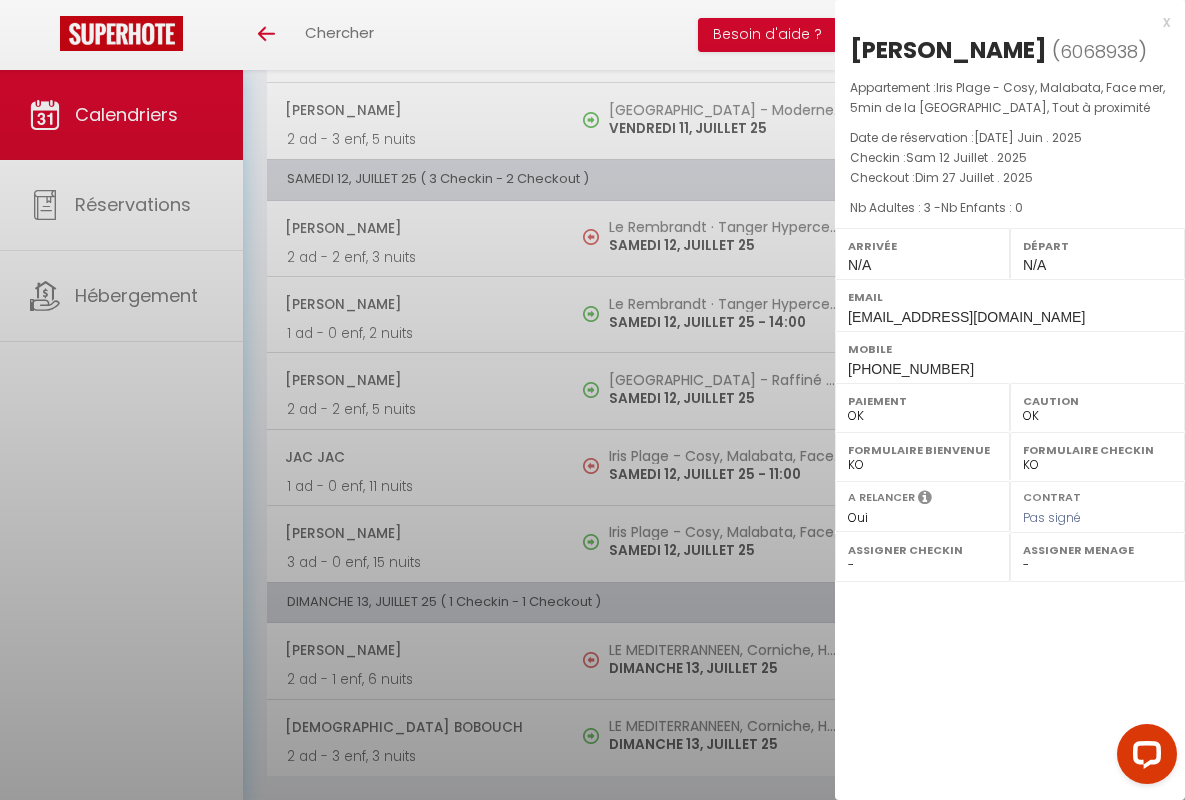 click on "x" at bounding box center (1002, 22) 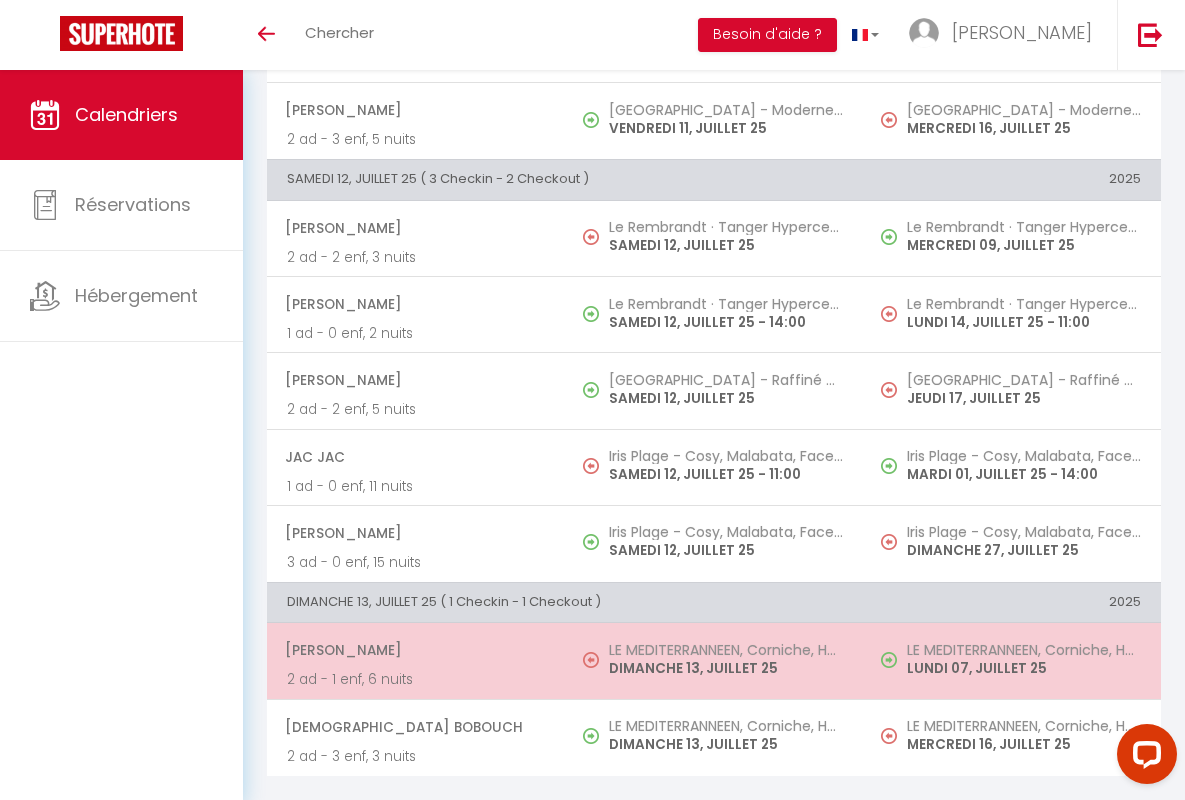 click on "[PERSON_NAME]" at bounding box center [415, 650] 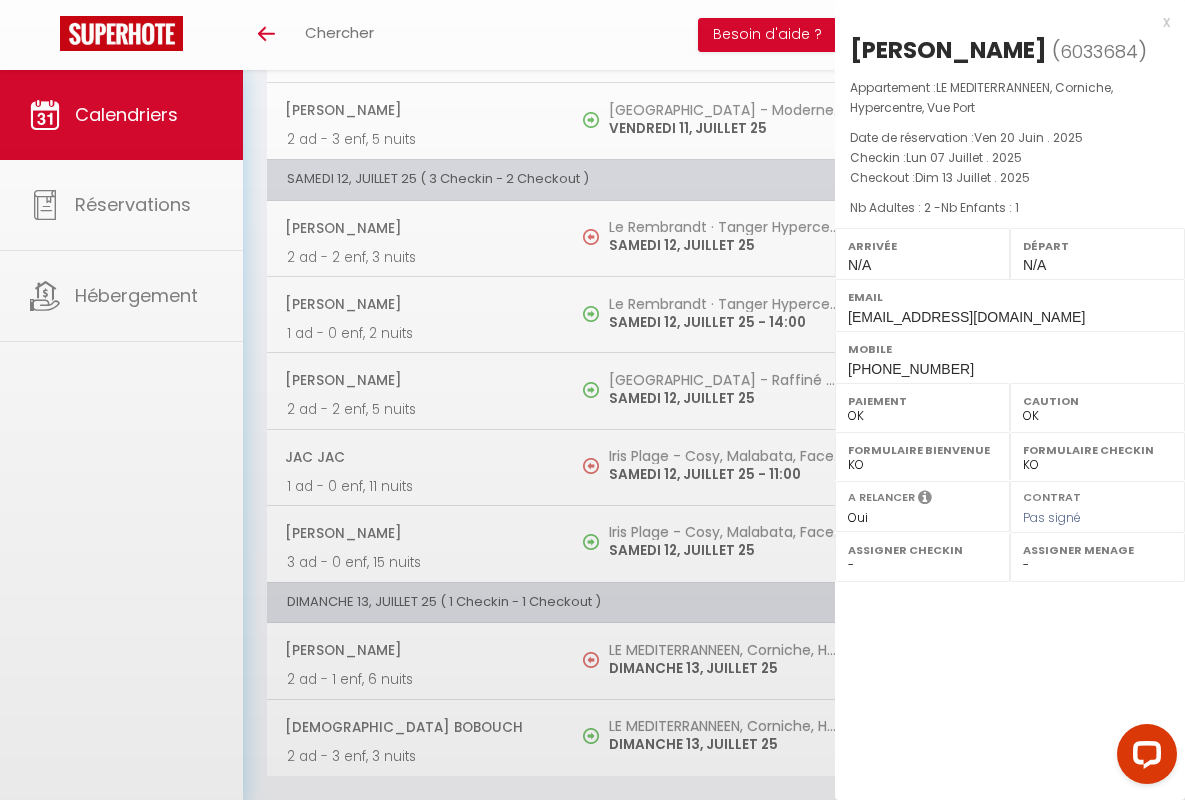 click on "x" at bounding box center (1002, 22) 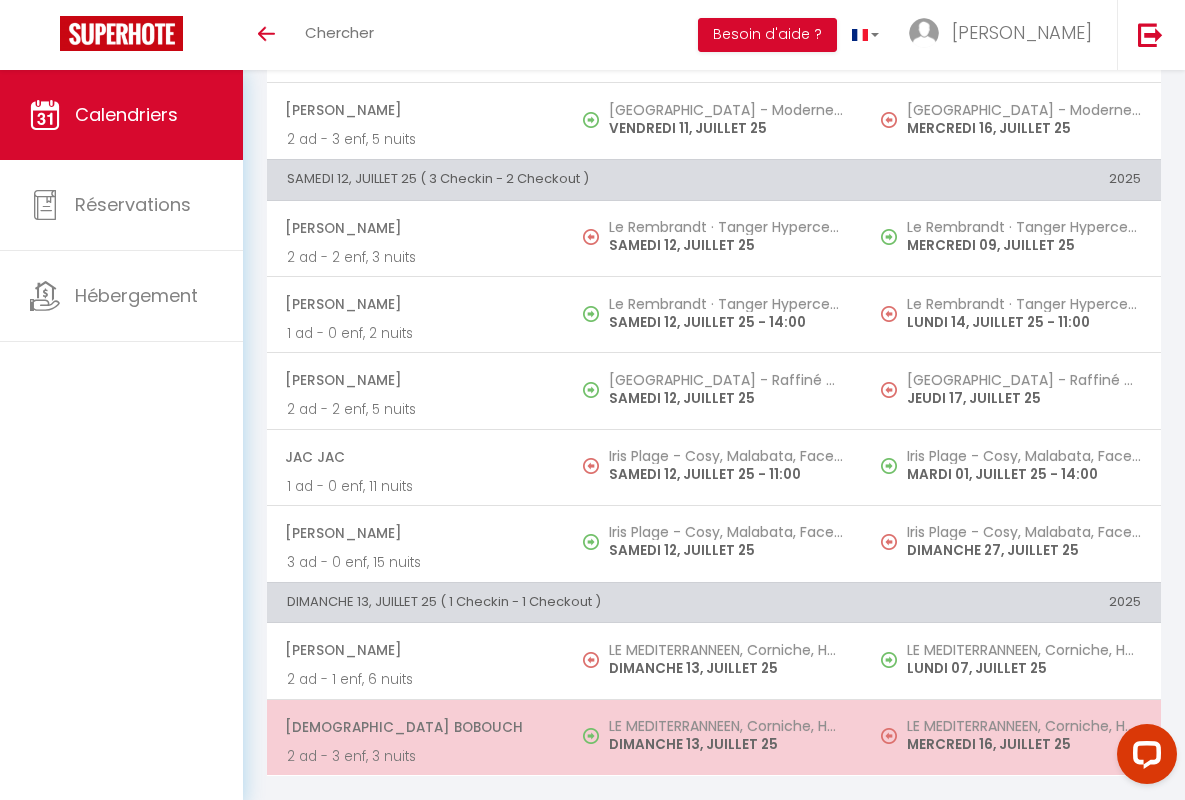 click on "[DEMOGRAPHIC_DATA] Bobouch" at bounding box center [415, 727] 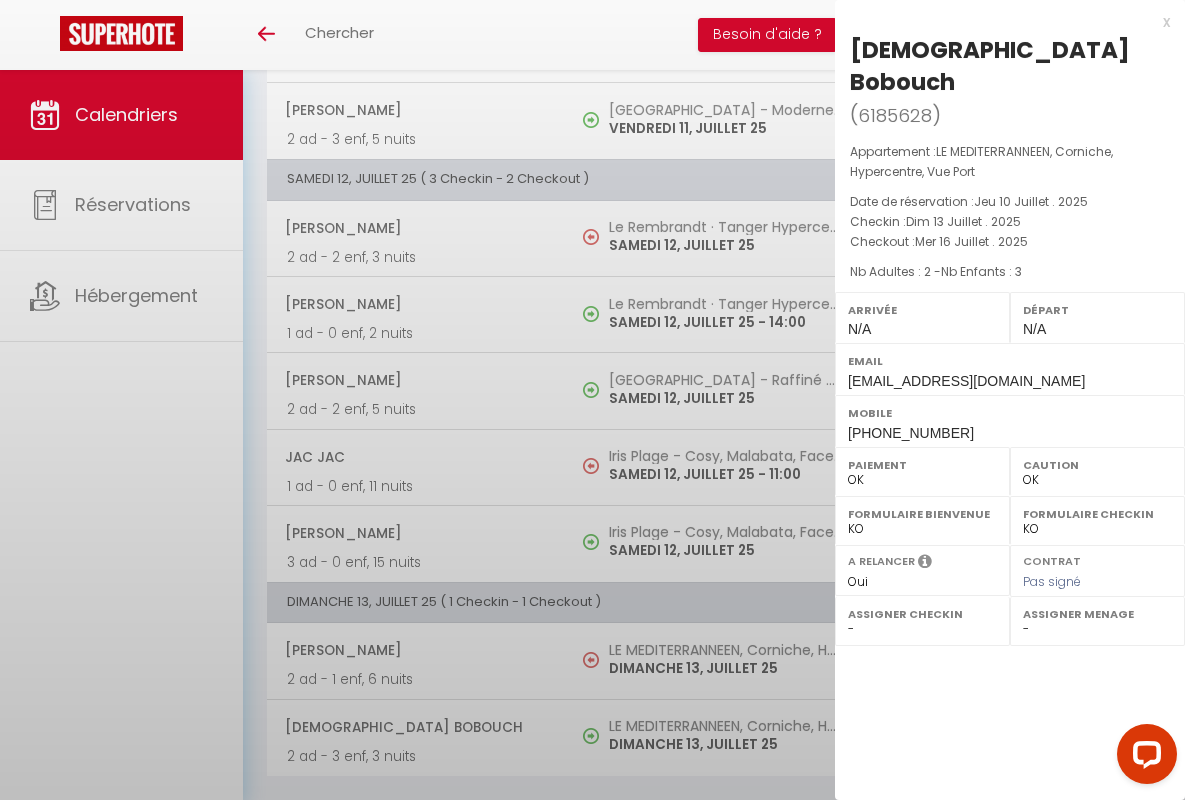 click on "x" at bounding box center (1002, 22) 